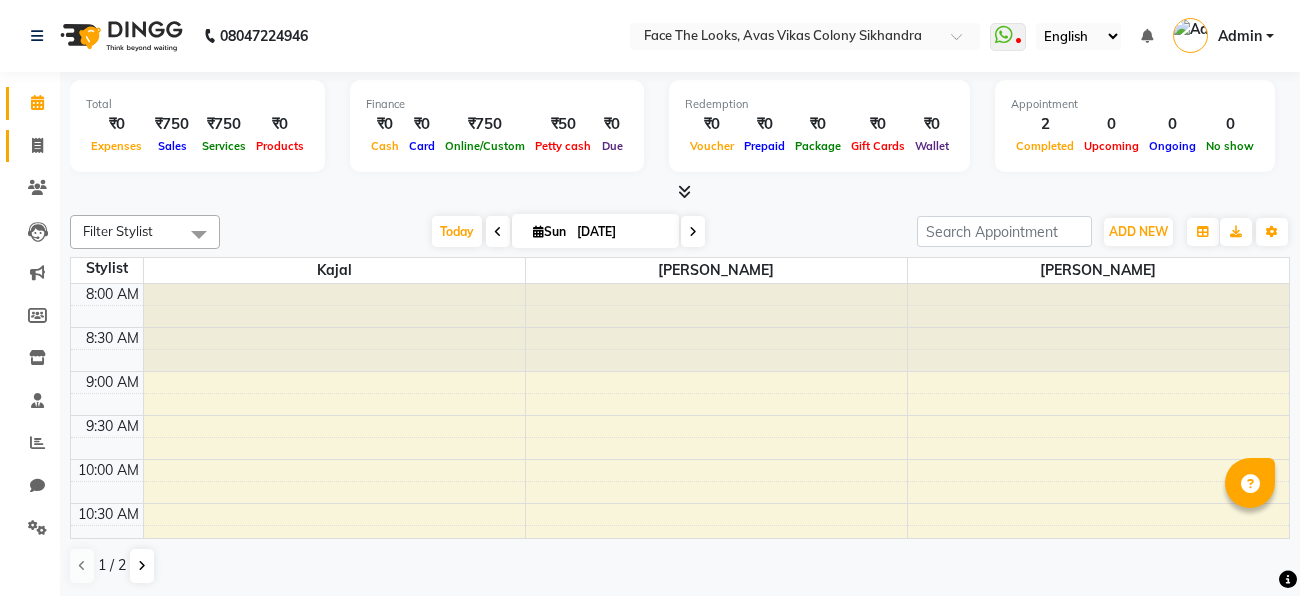 scroll, scrollTop: 0, scrollLeft: 0, axis: both 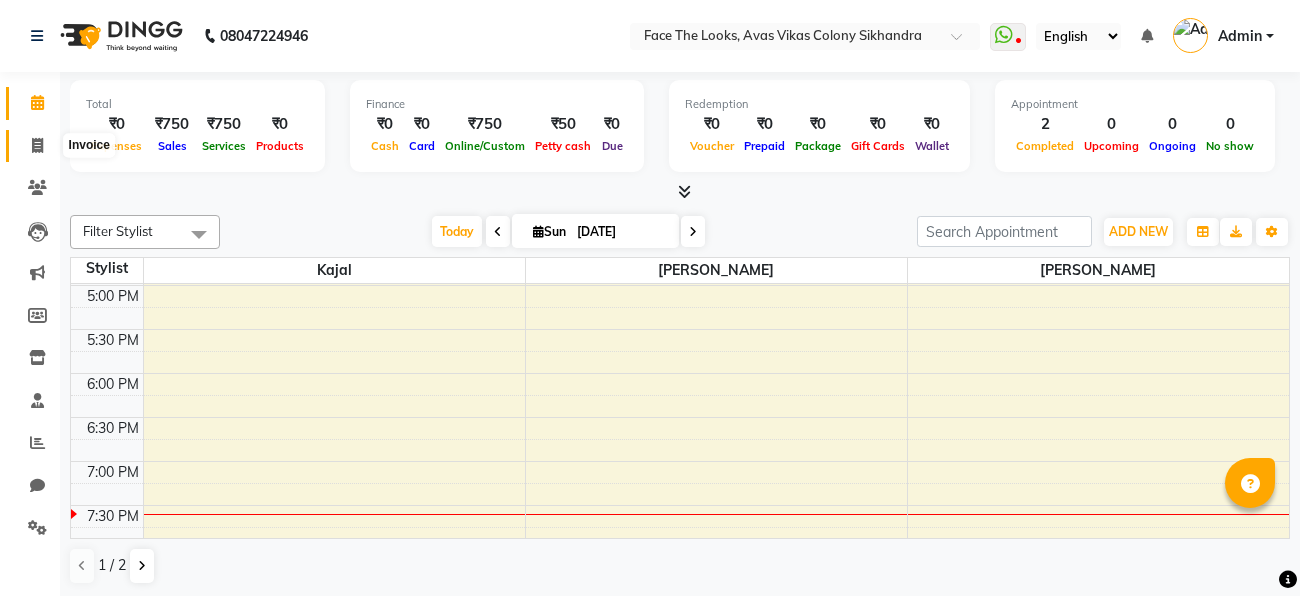 click 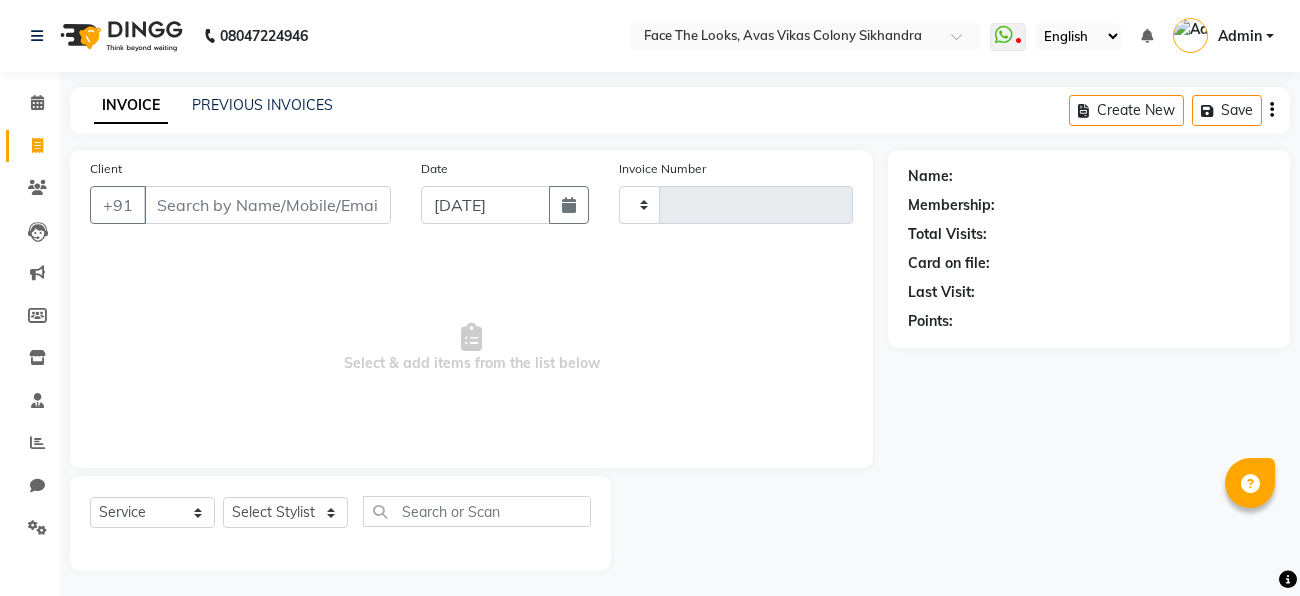 type on "0052" 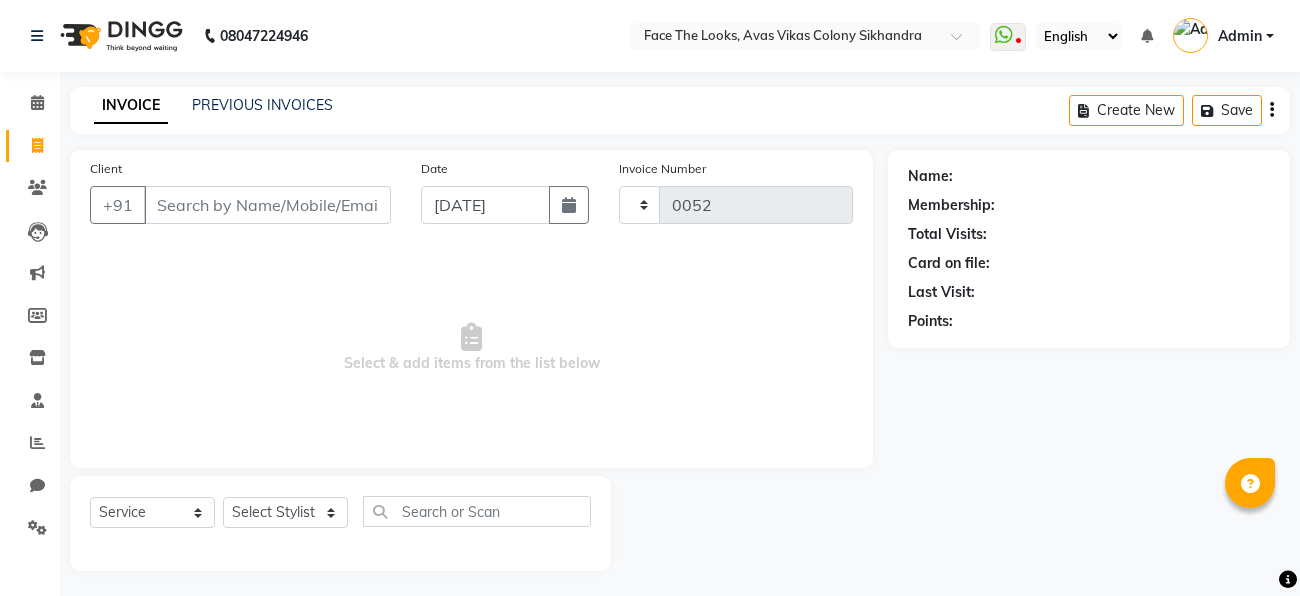 select on "8471" 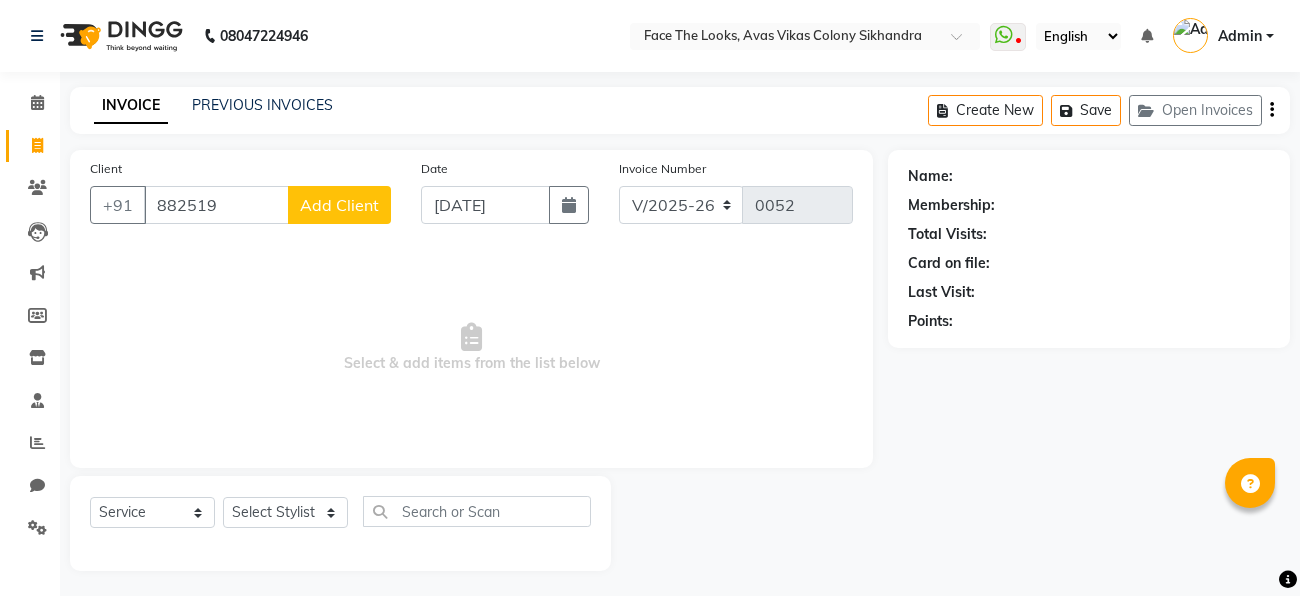 click on "882519" at bounding box center [216, 205] 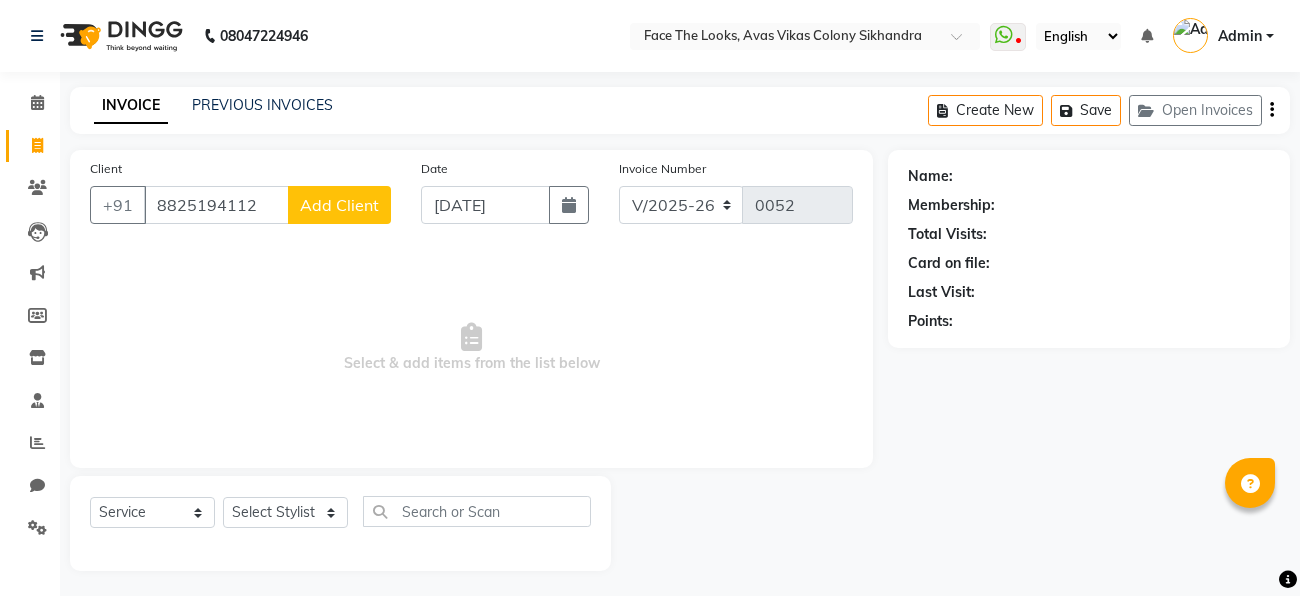 type on "8825194112" 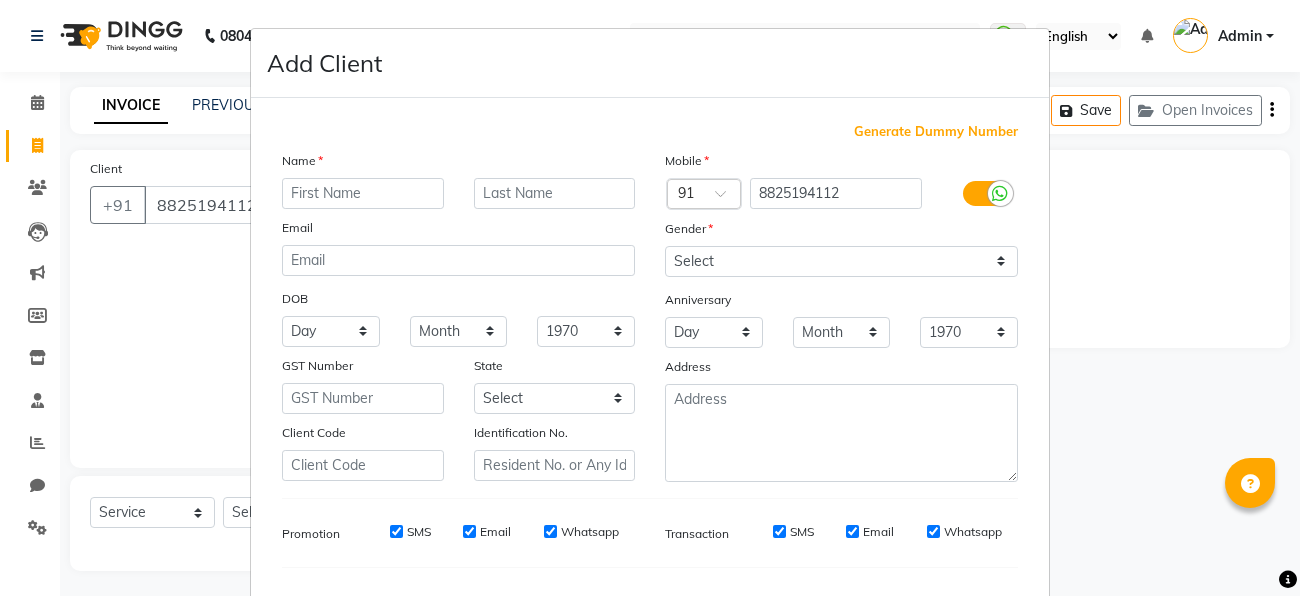 click at bounding box center (363, 193) 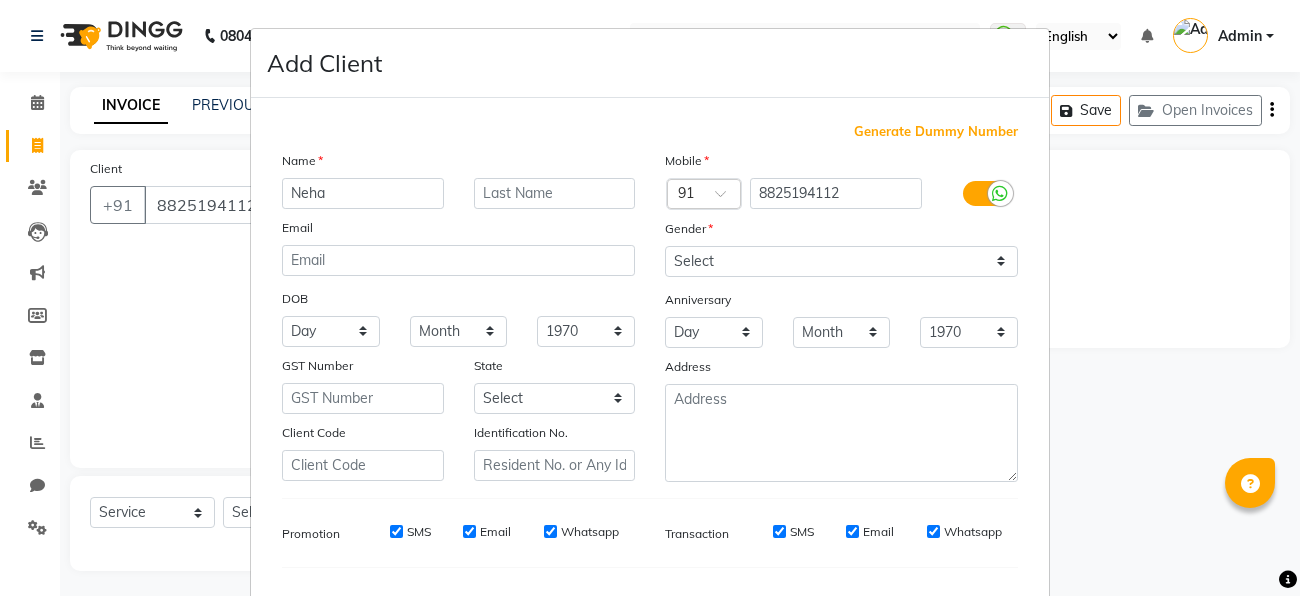 type on "Neha" 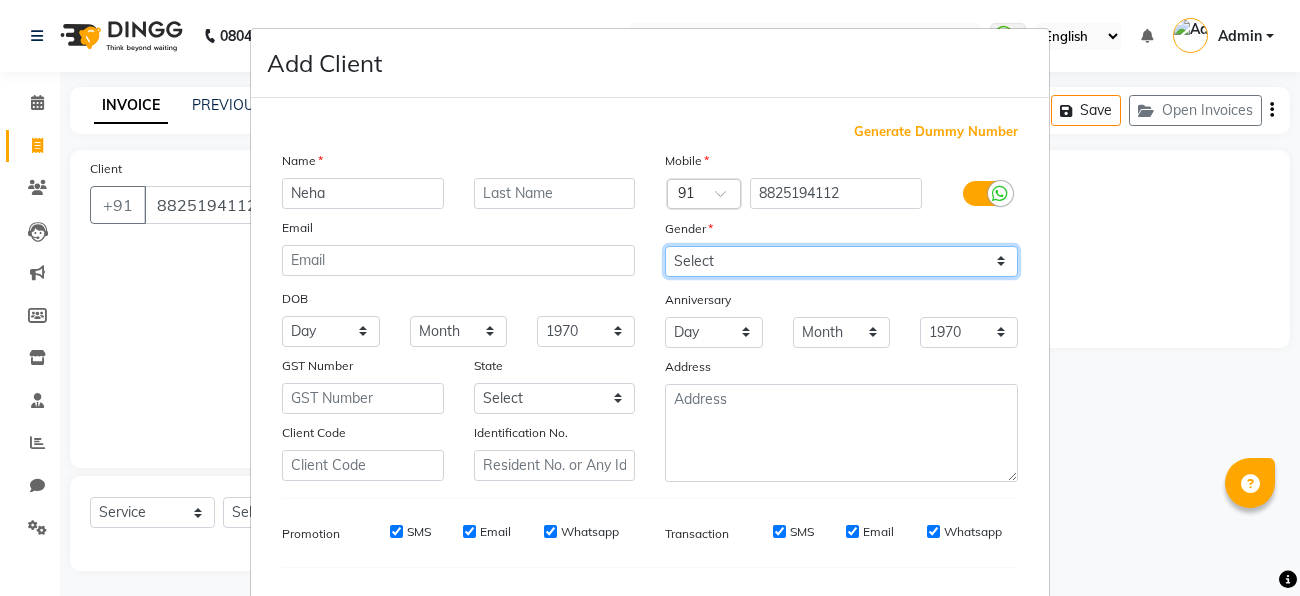 click on "Select [DEMOGRAPHIC_DATA] [DEMOGRAPHIC_DATA] Other Prefer Not To Say" at bounding box center [841, 261] 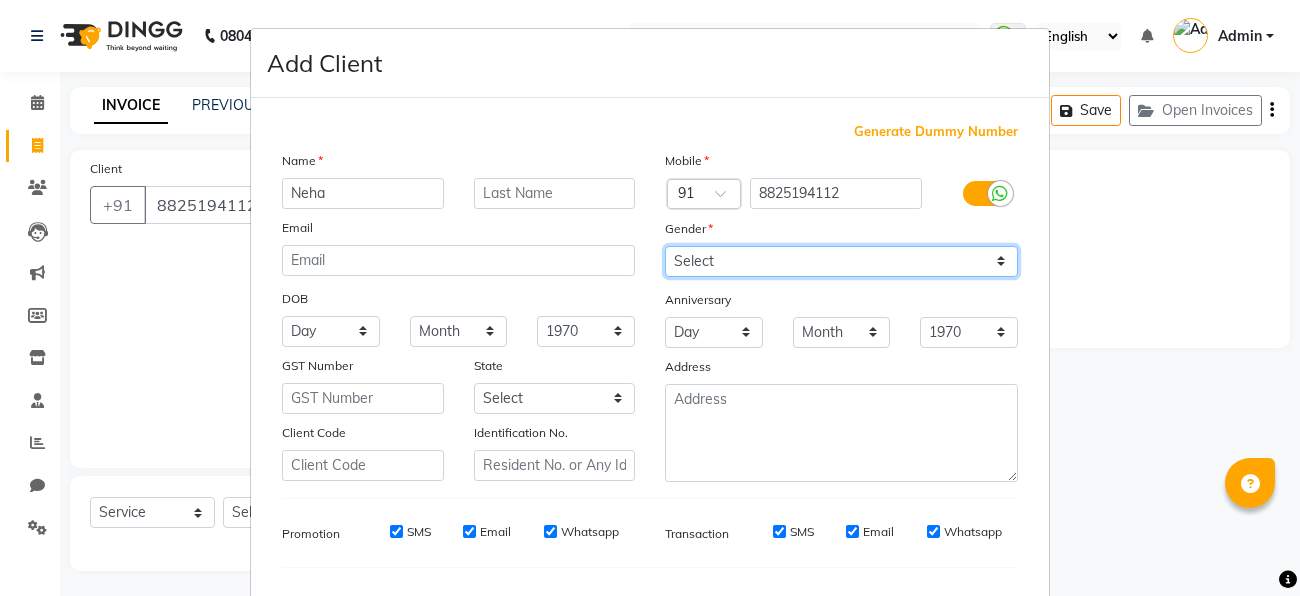 select on "[DEMOGRAPHIC_DATA]" 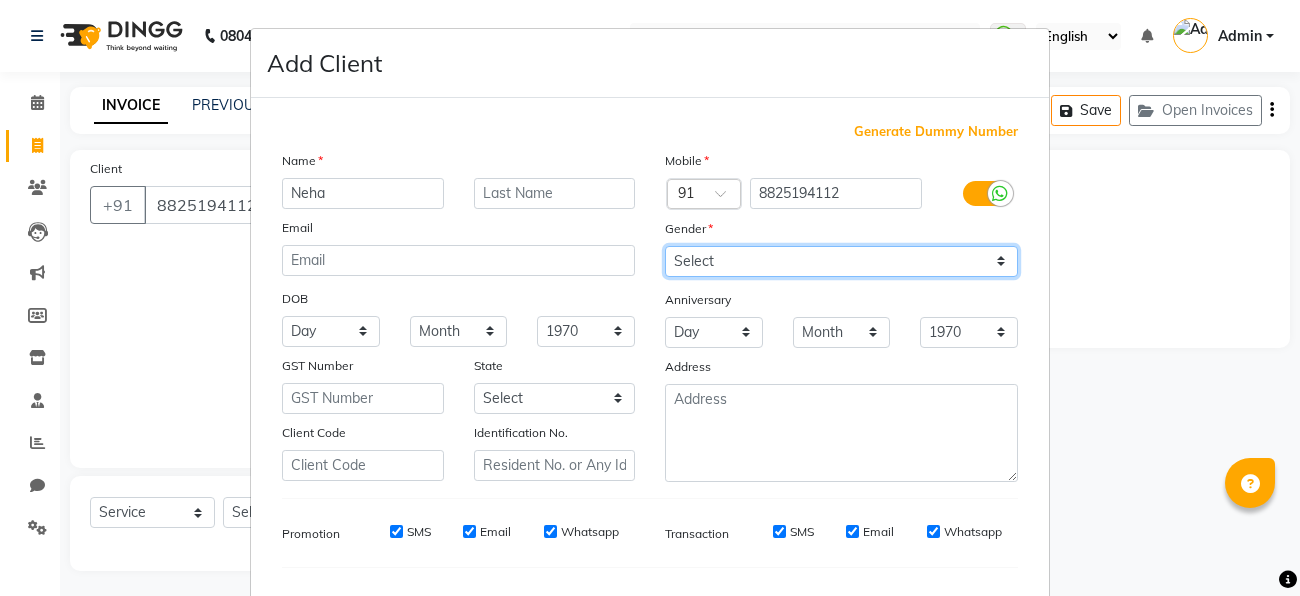 click on "Select [DEMOGRAPHIC_DATA] [DEMOGRAPHIC_DATA] Other Prefer Not To Say" at bounding box center [841, 261] 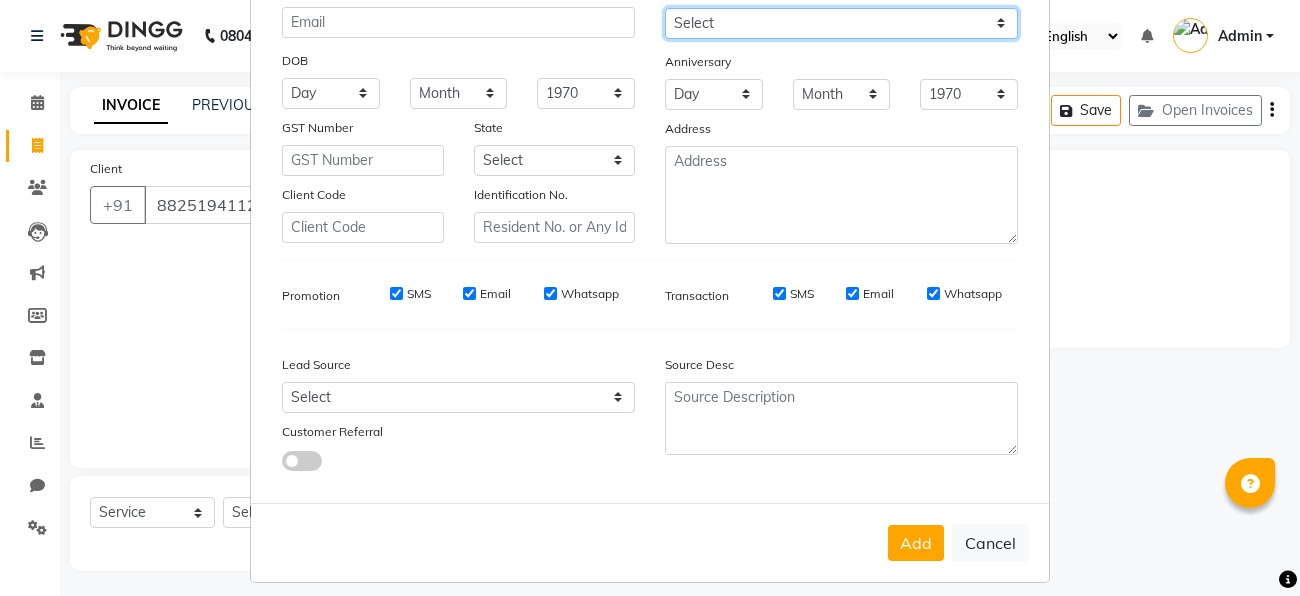 scroll, scrollTop: 258, scrollLeft: 0, axis: vertical 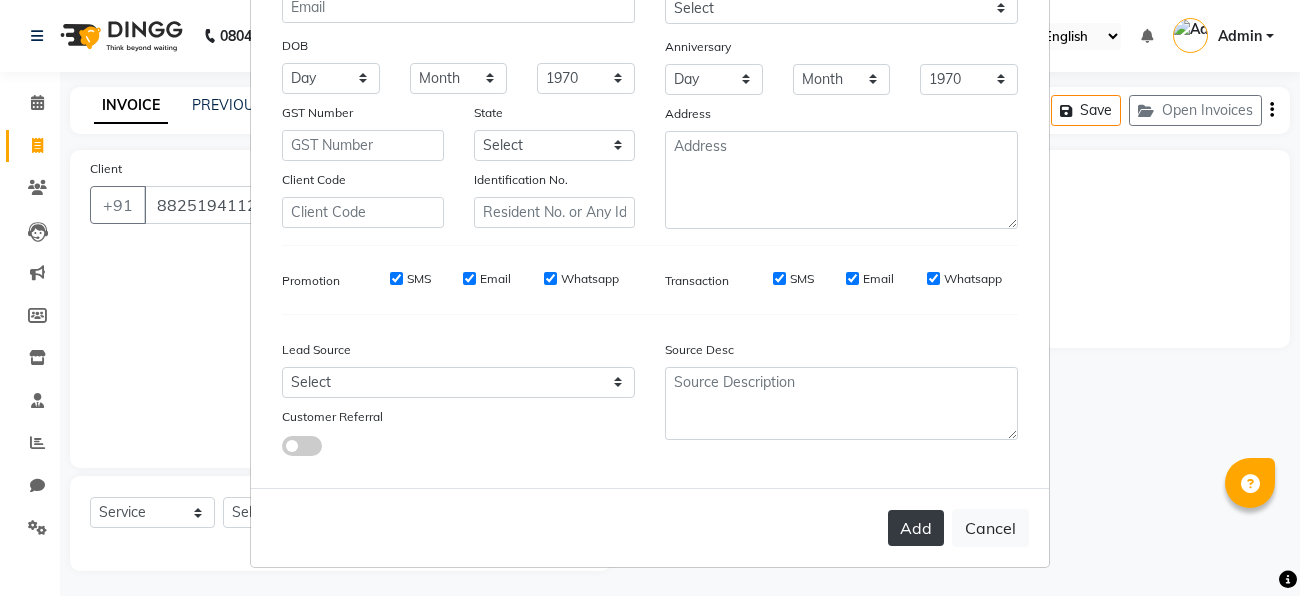 click on "Add" at bounding box center [916, 528] 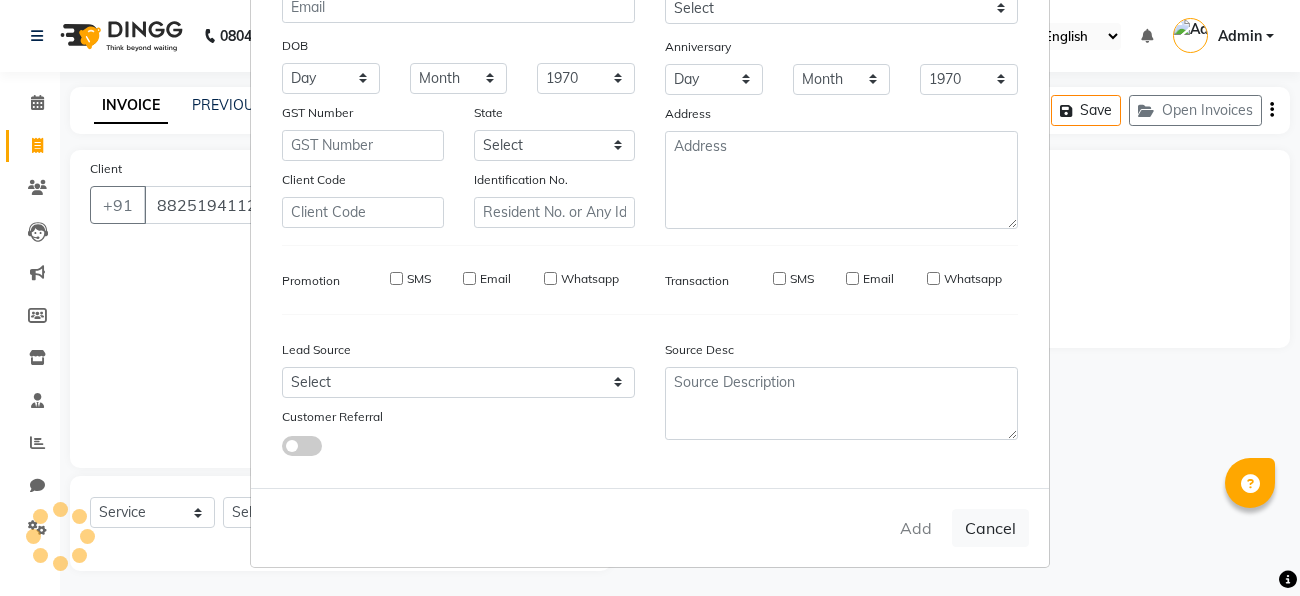 type 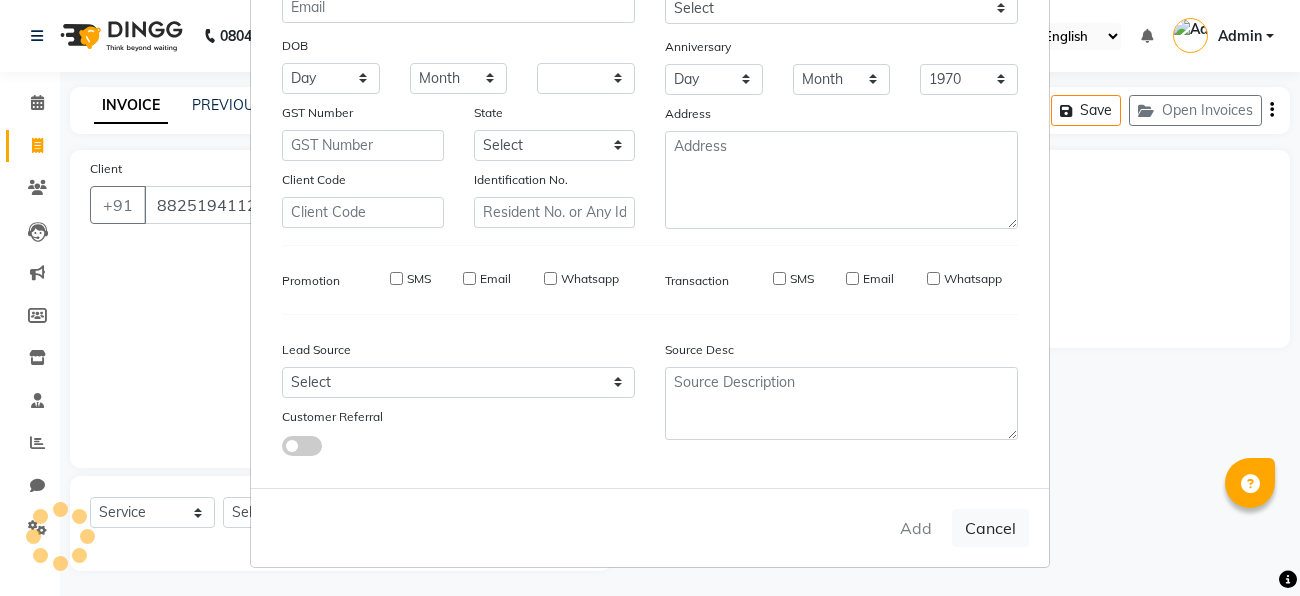 select 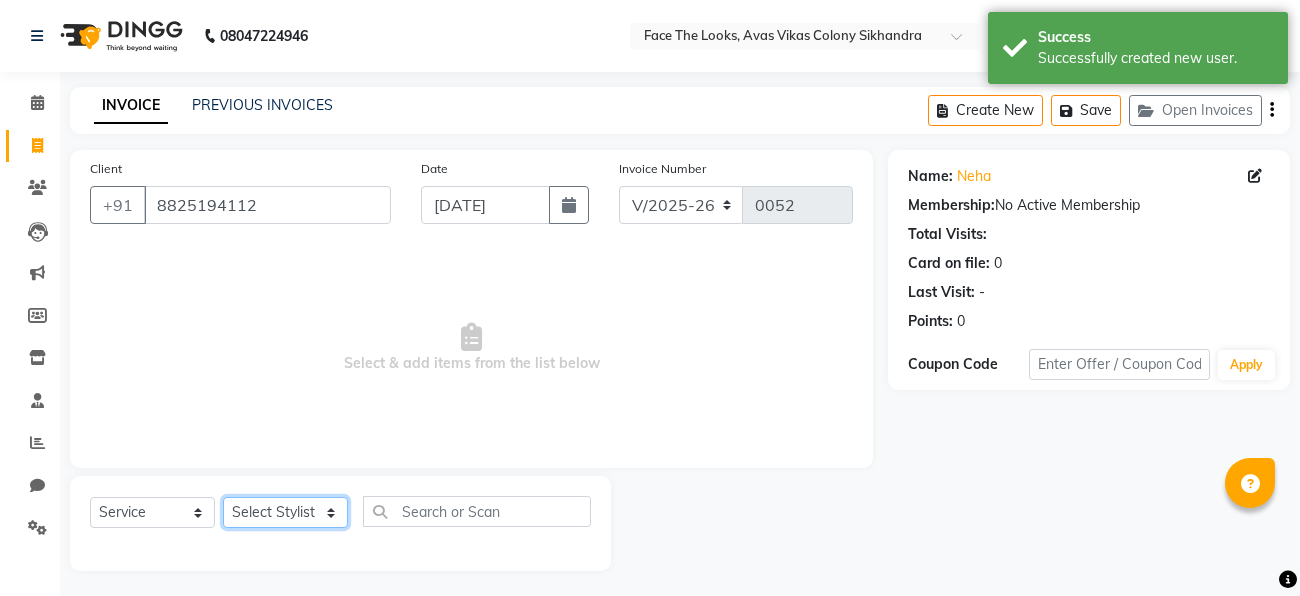 click on "Select Stylist [PERSON_NAME] [PERSON_NAME] [PERSON_NAME] [PERSON_NAME]" 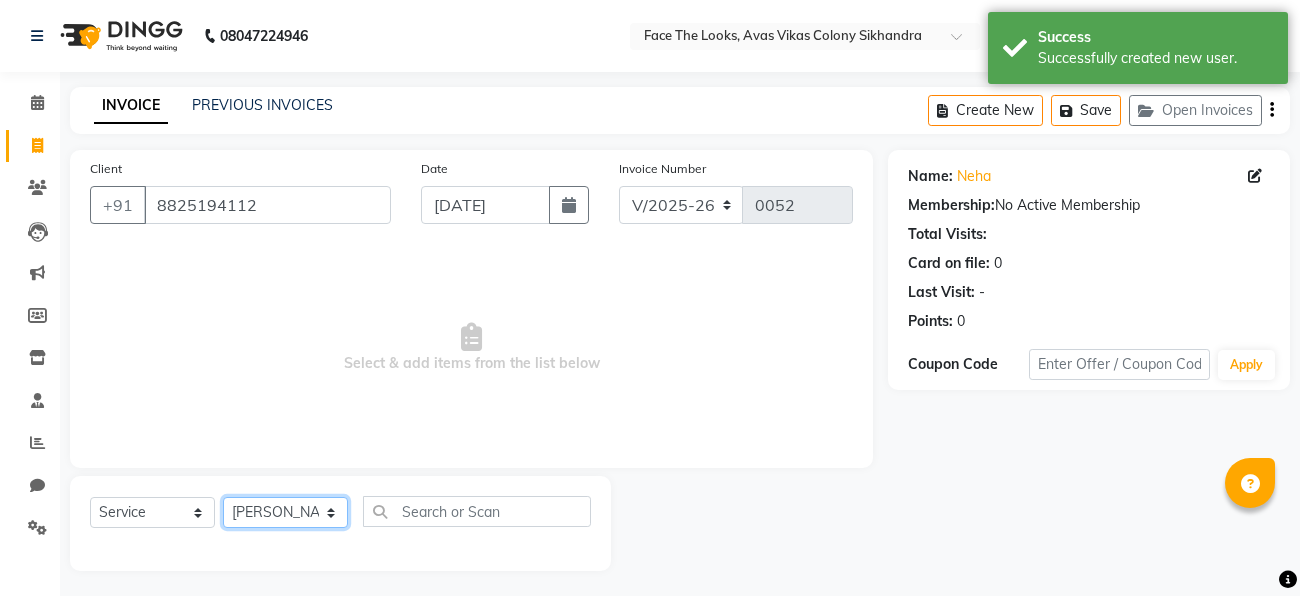 click on "Select Stylist [PERSON_NAME] [PERSON_NAME] [PERSON_NAME] [PERSON_NAME]" 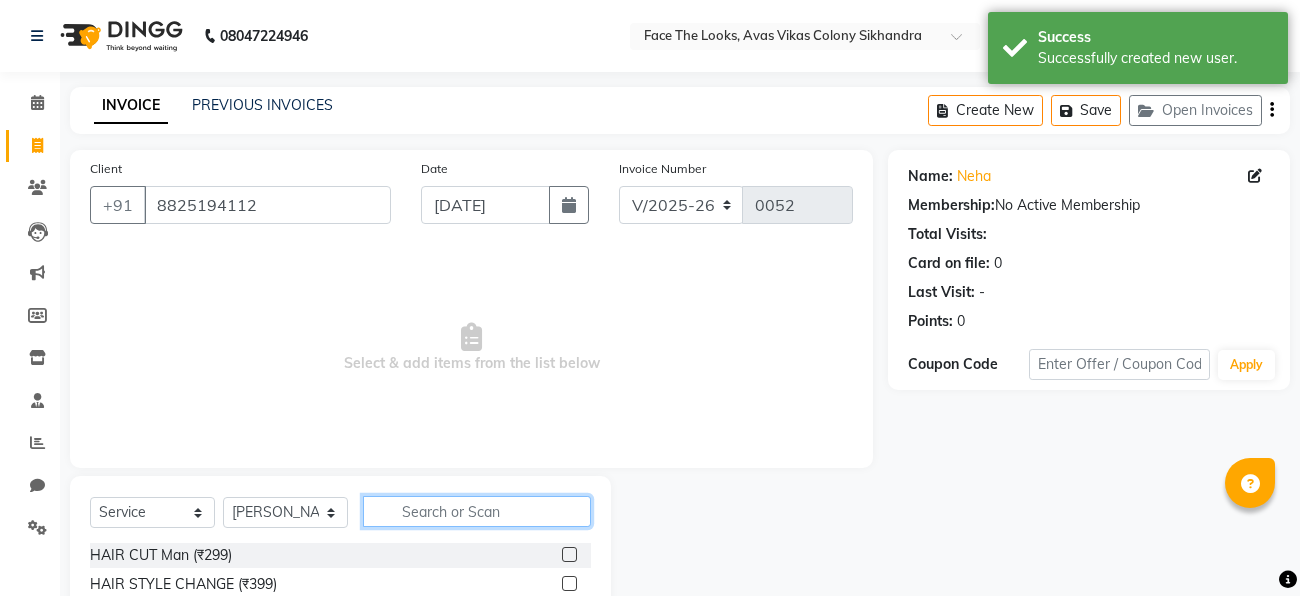 click 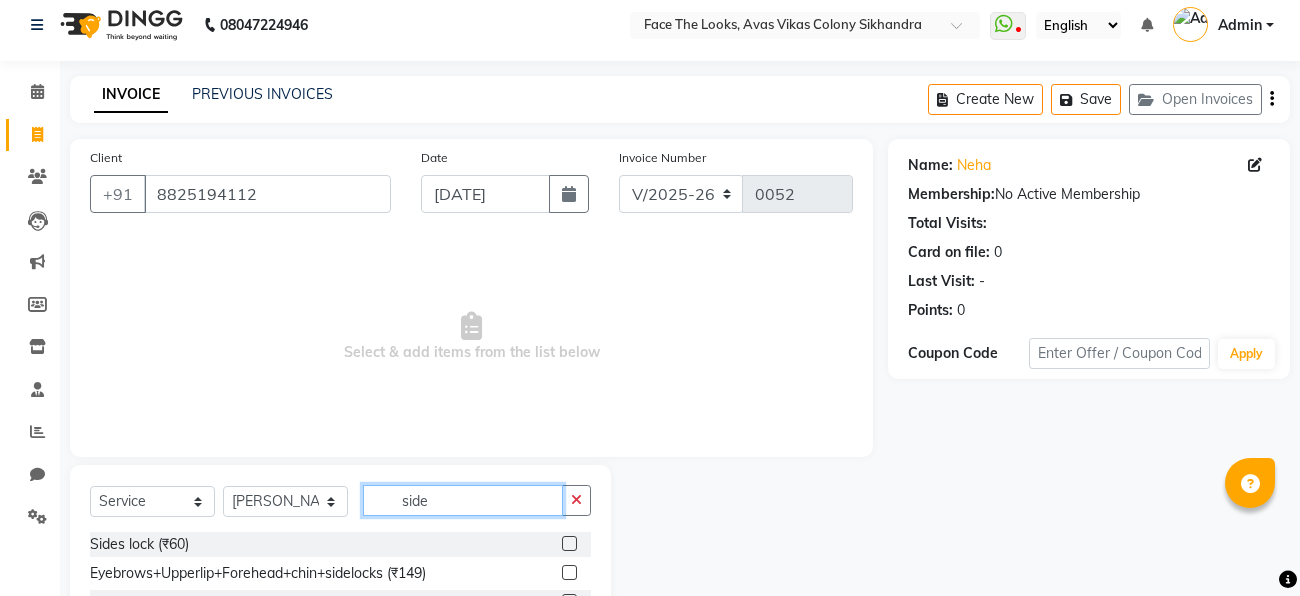 scroll, scrollTop: 92, scrollLeft: 0, axis: vertical 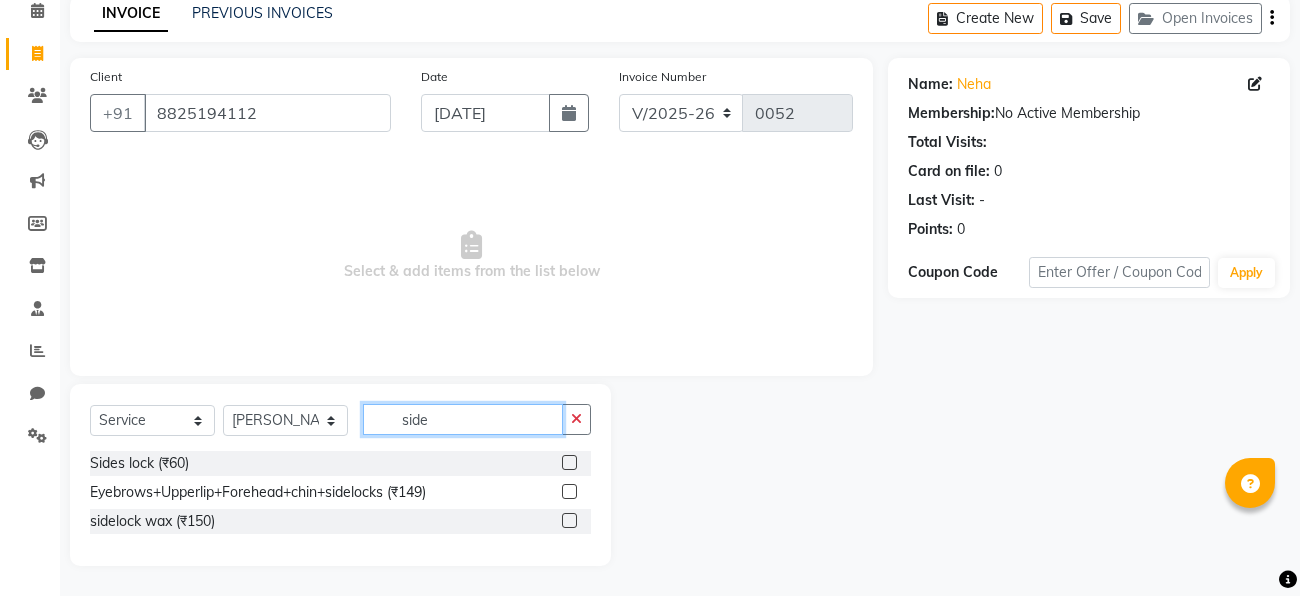 type on "side" 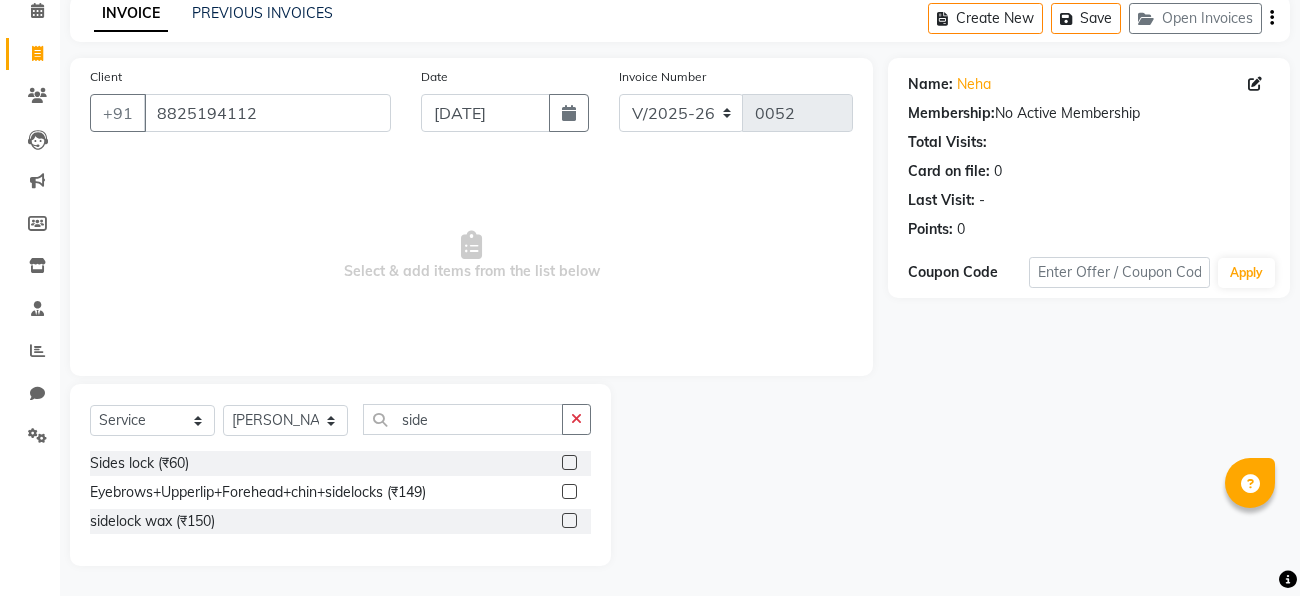 click 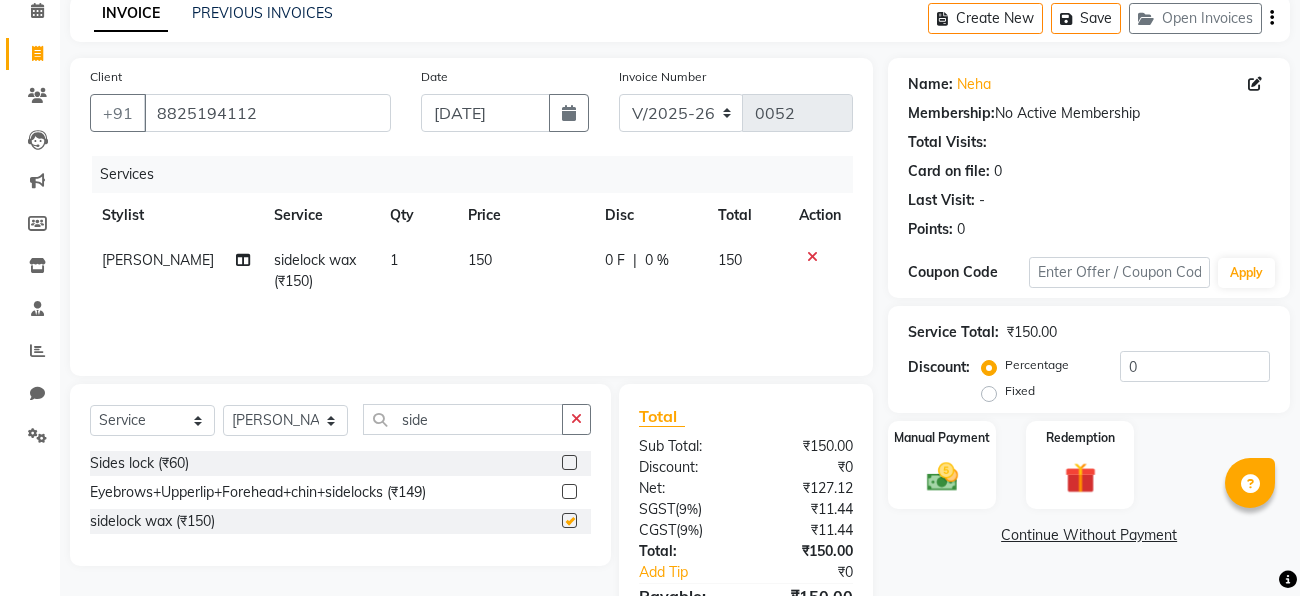 checkbox on "false" 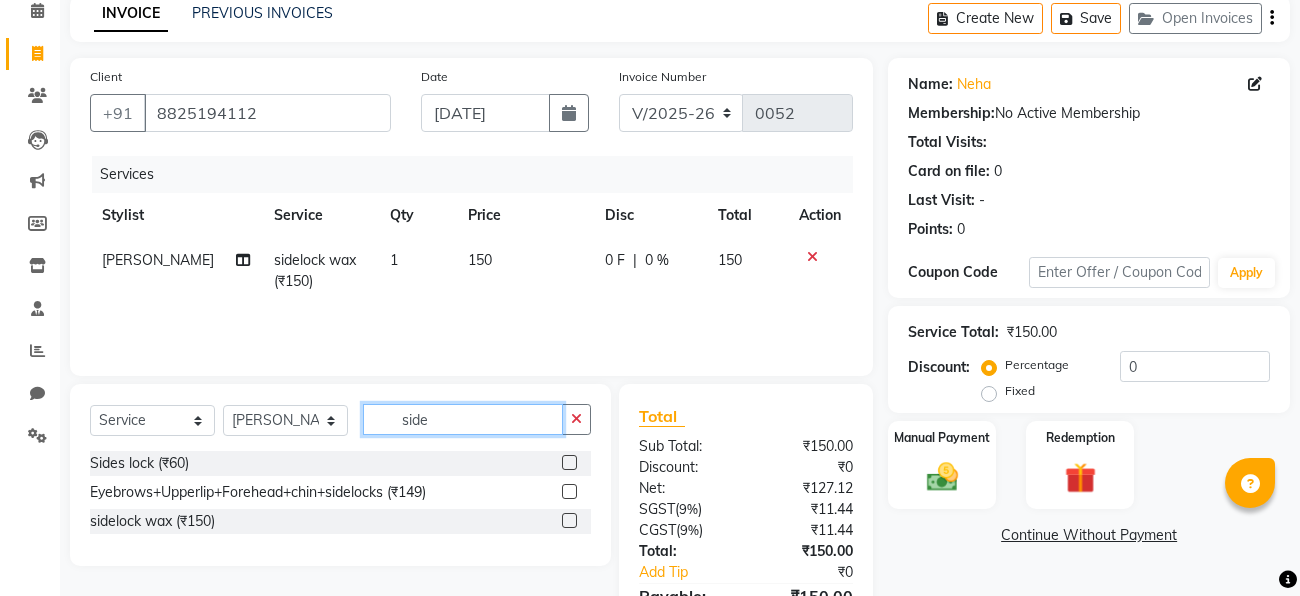 click on "side" 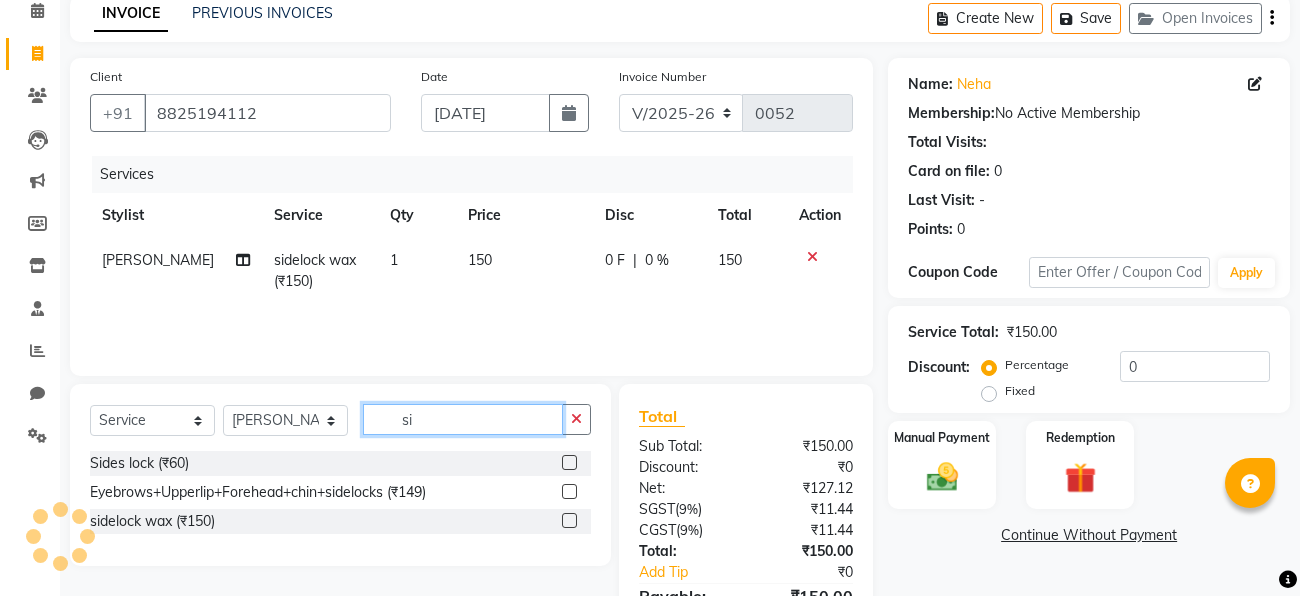 type on "s" 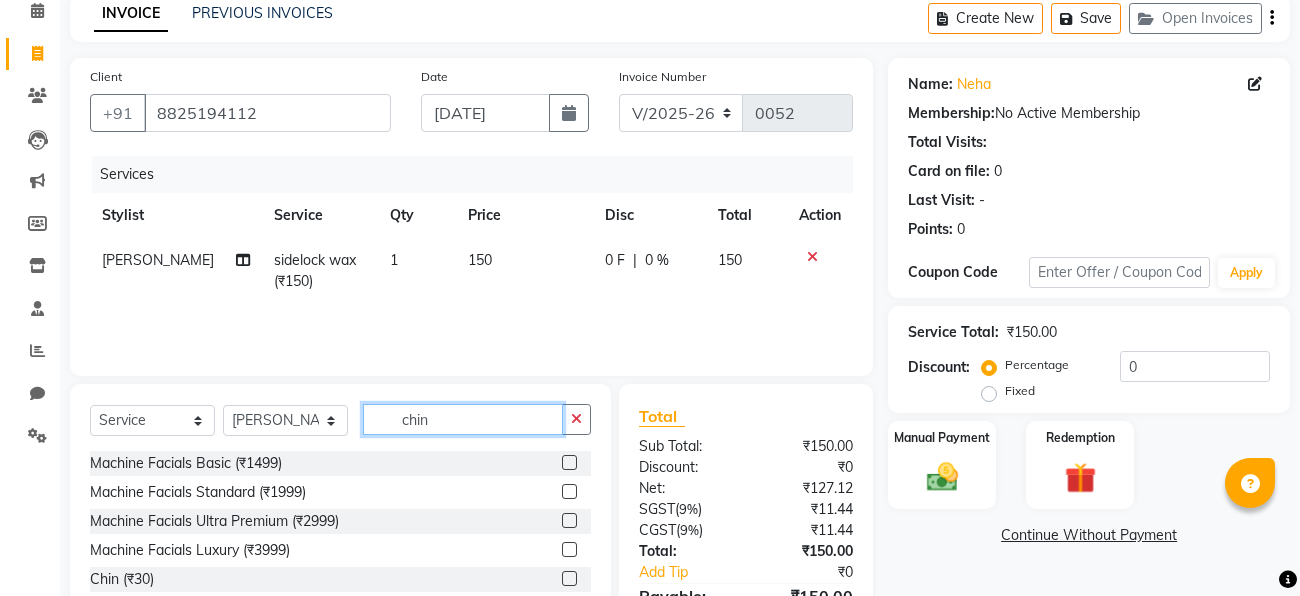 click on "chin" 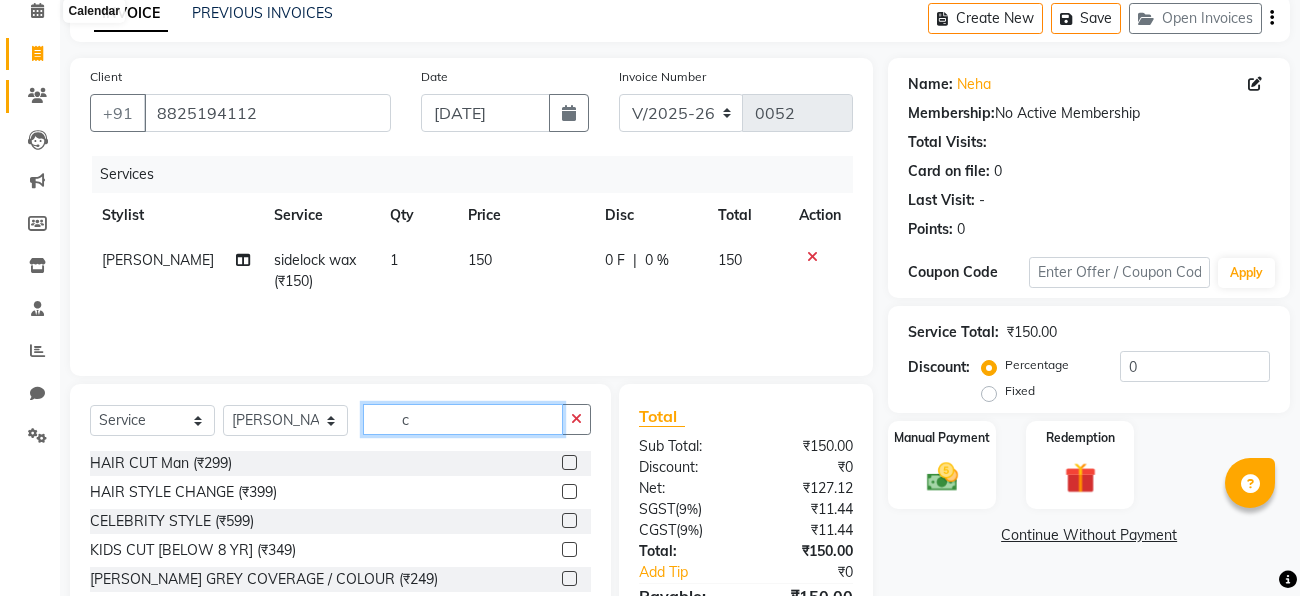 scroll, scrollTop: 0, scrollLeft: 0, axis: both 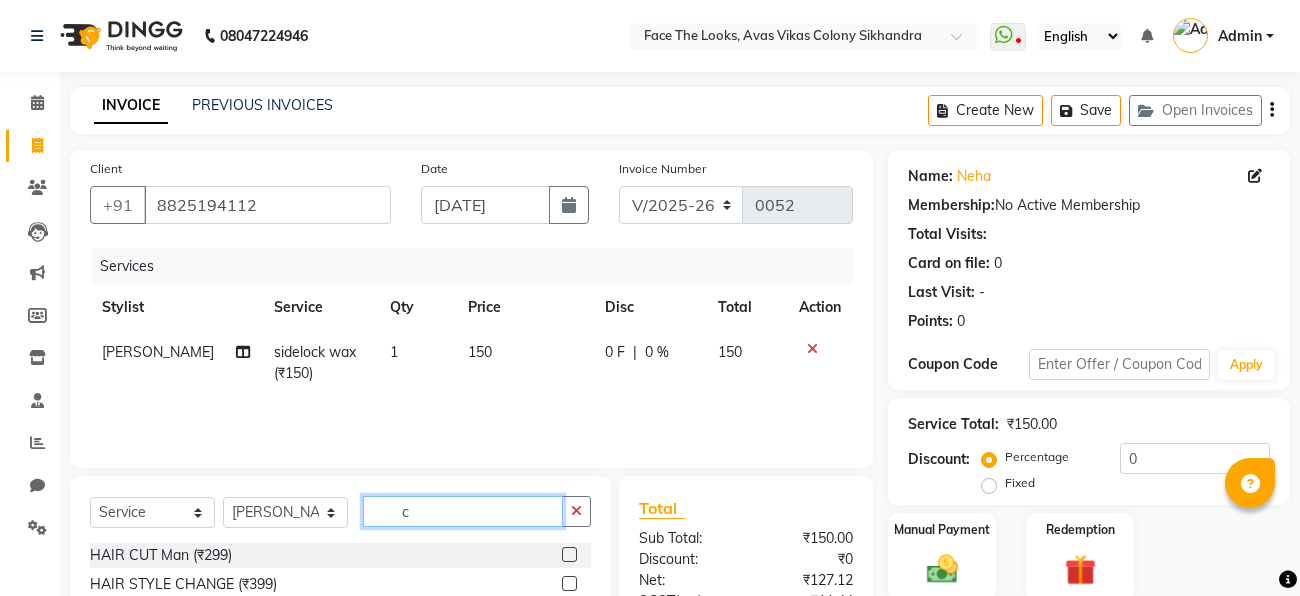 type on "c" 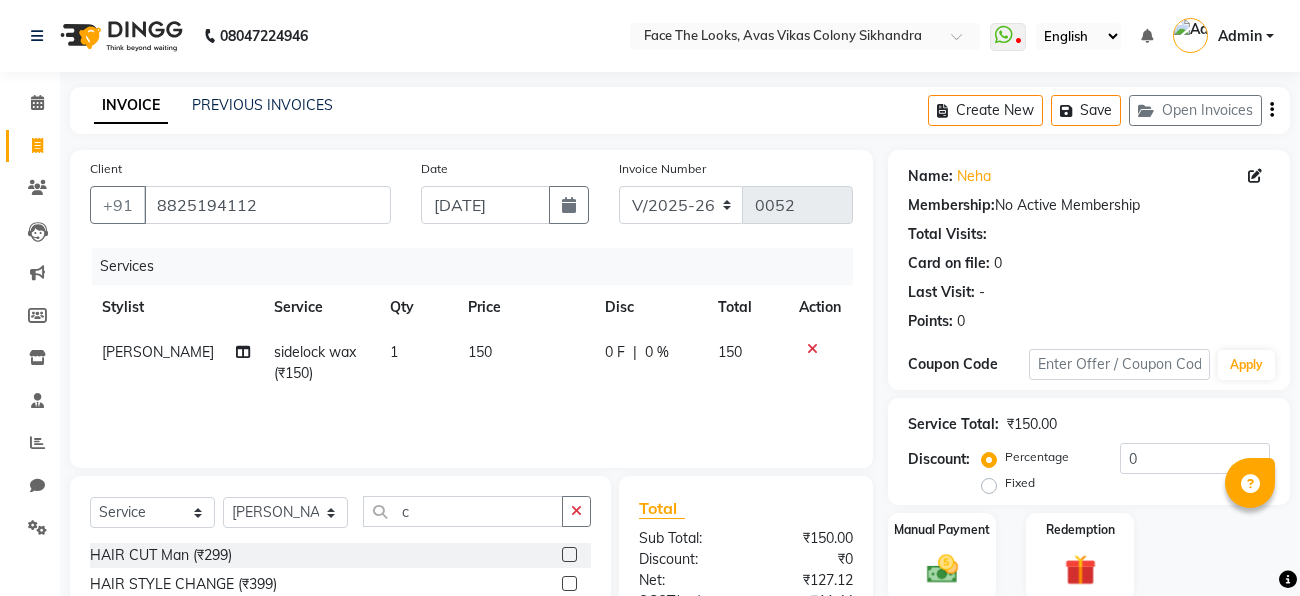 click on "Settings" 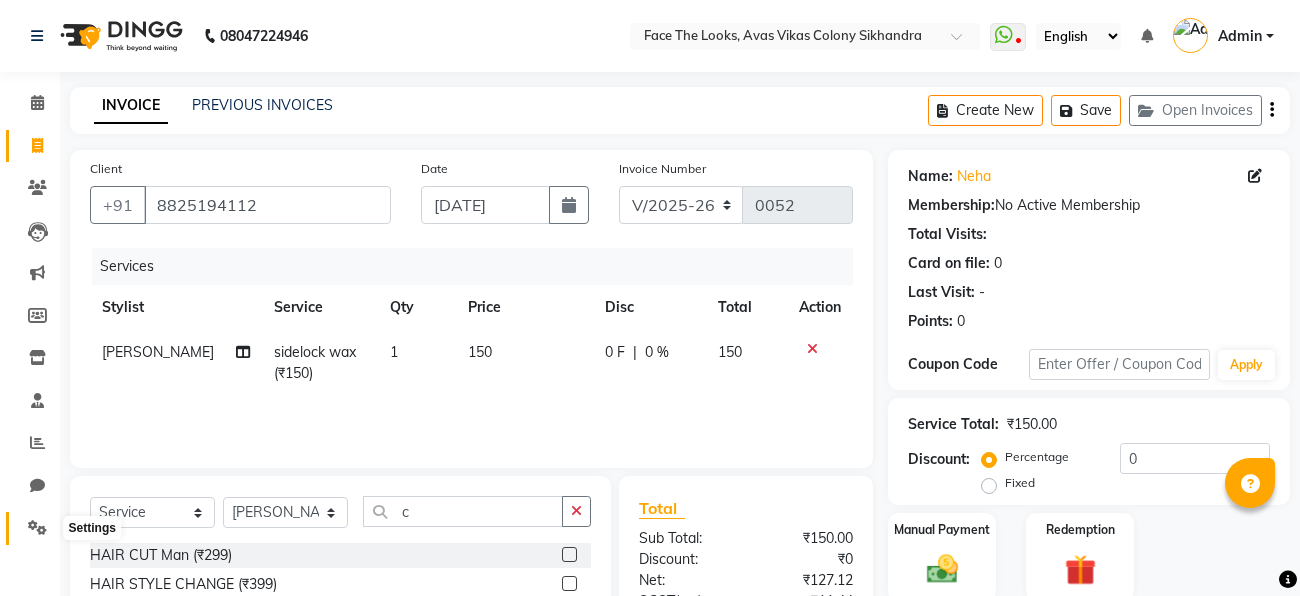click 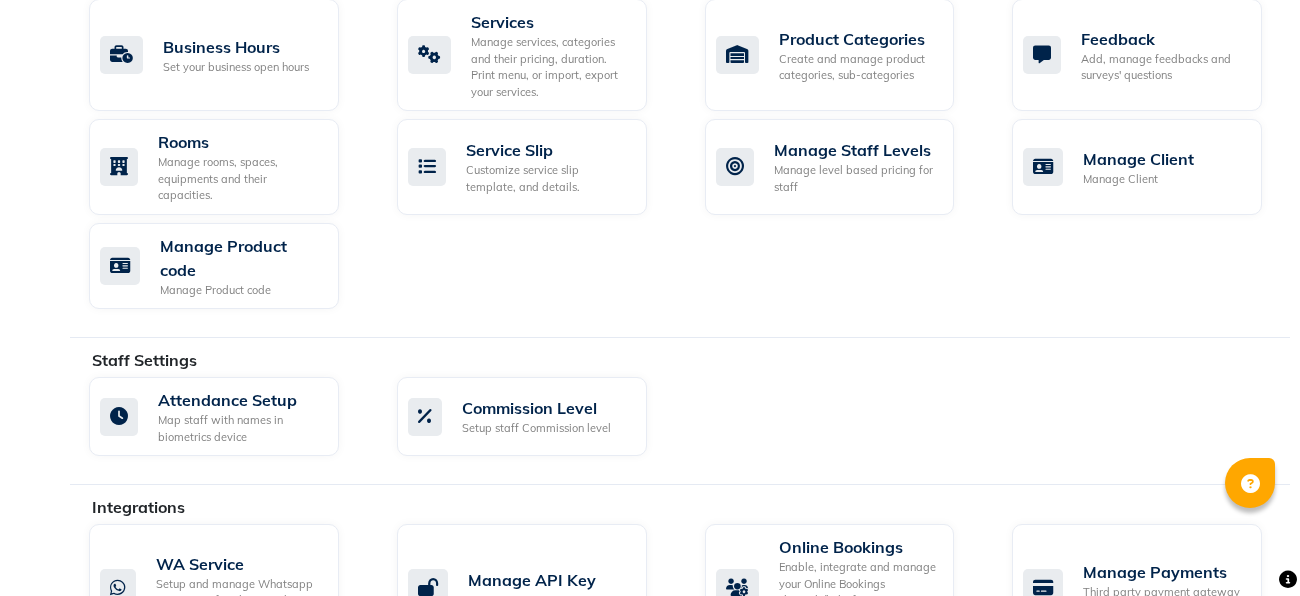 scroll, scrollTop: 1151, scrollLeft: 0, axis: vertical 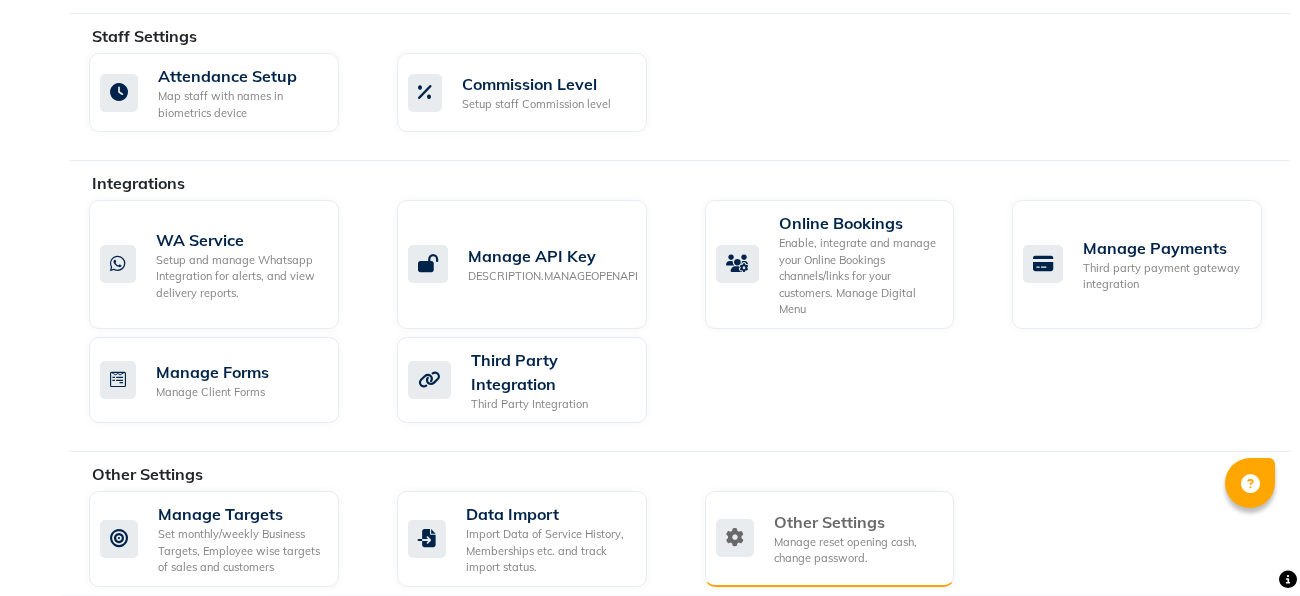 click on "Manage reset opening cash, change password." 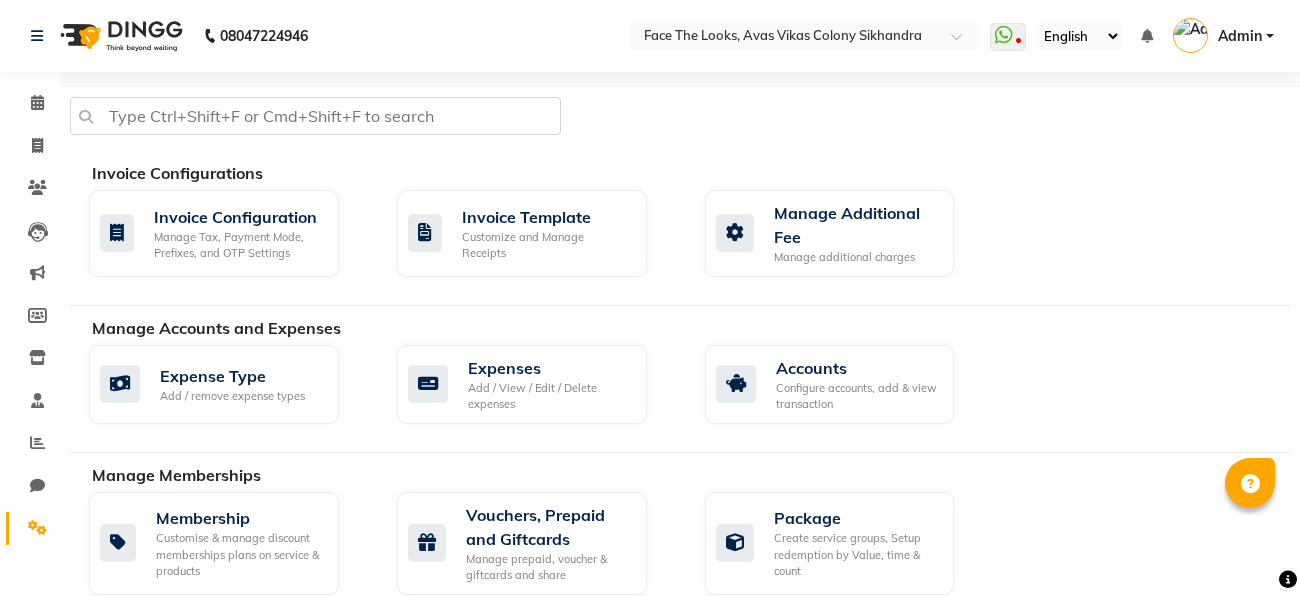 select on "2: 15" 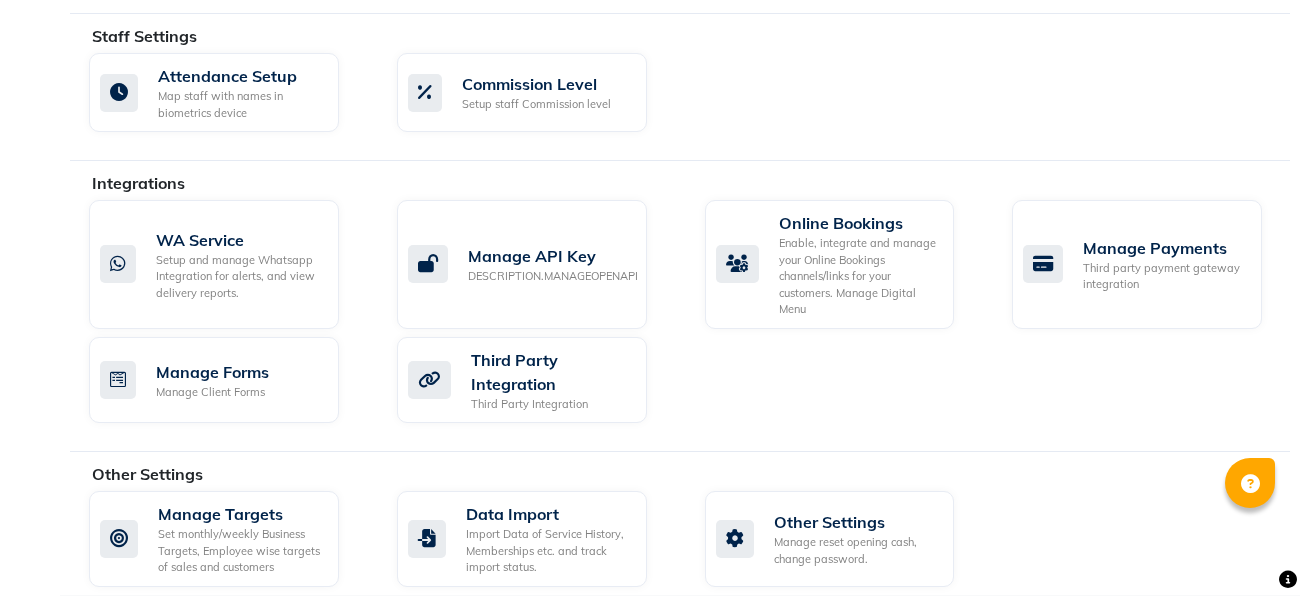 scroll, scrollTop: 0, scrollLeft: 0, axis: both 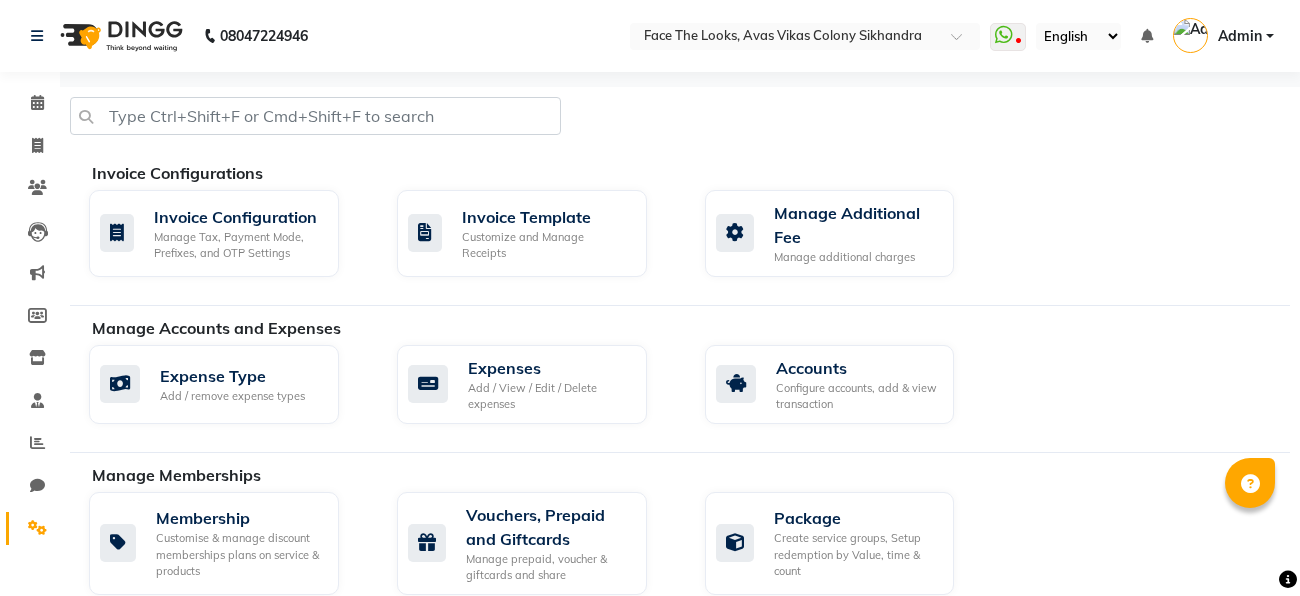 click 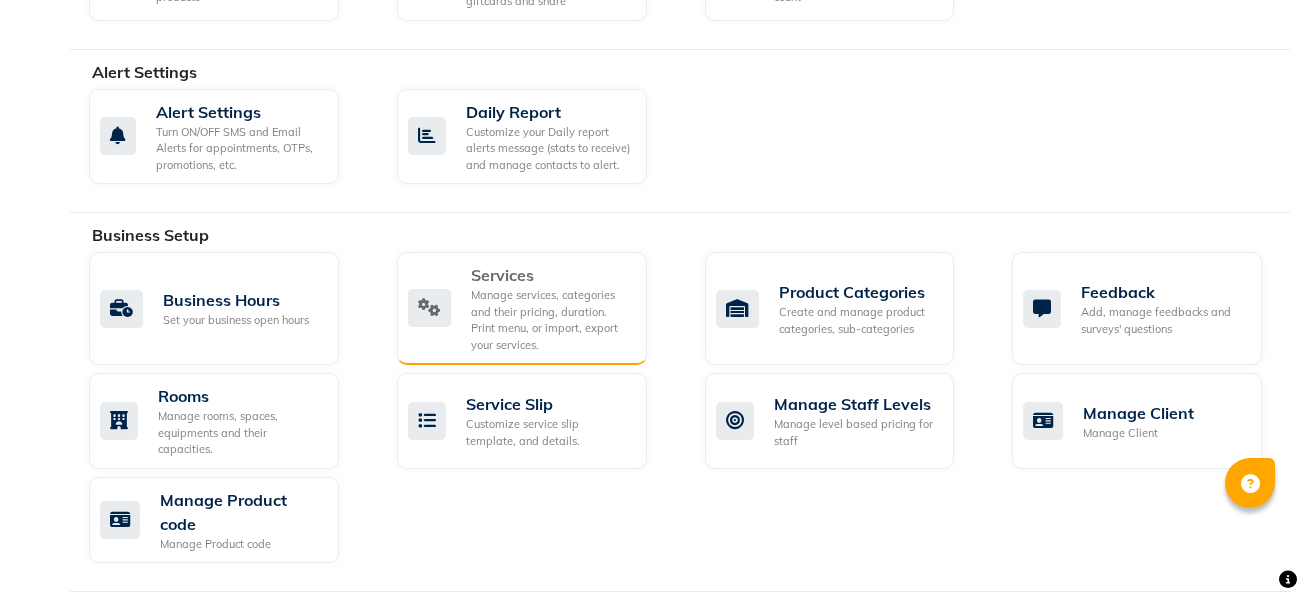 click on "Services  Manage services, categories and their pricing, duration. Print menu, or import, export your services." 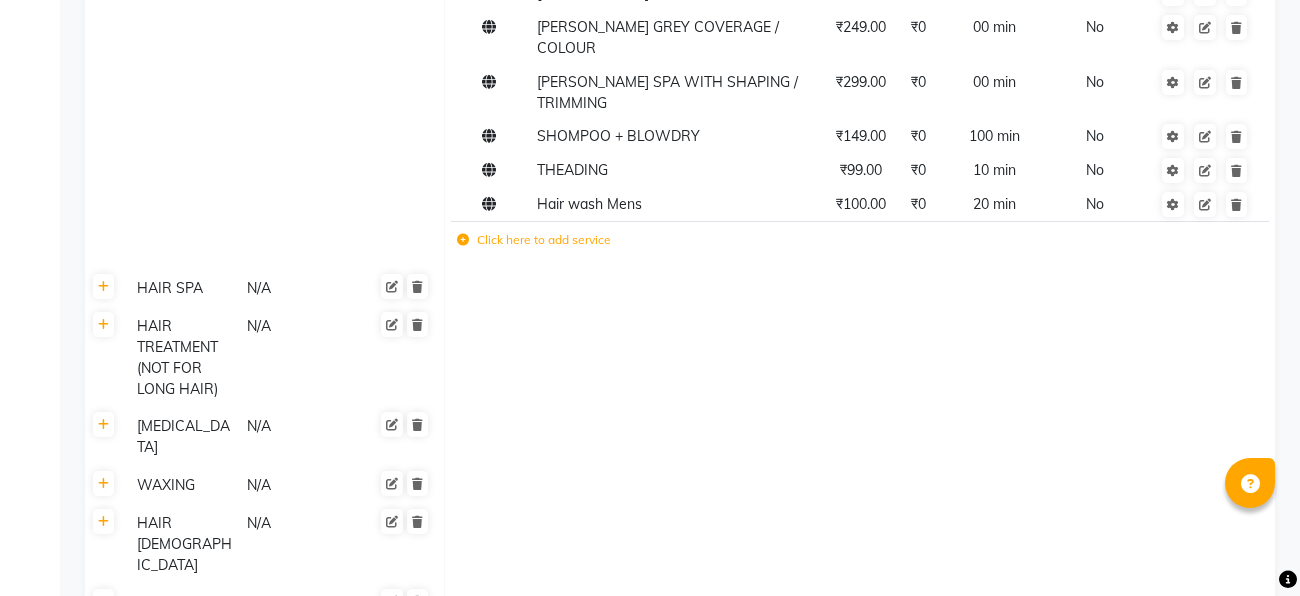 scroll, scrollTop: 610, scrollLeft: 0, axis: vertical 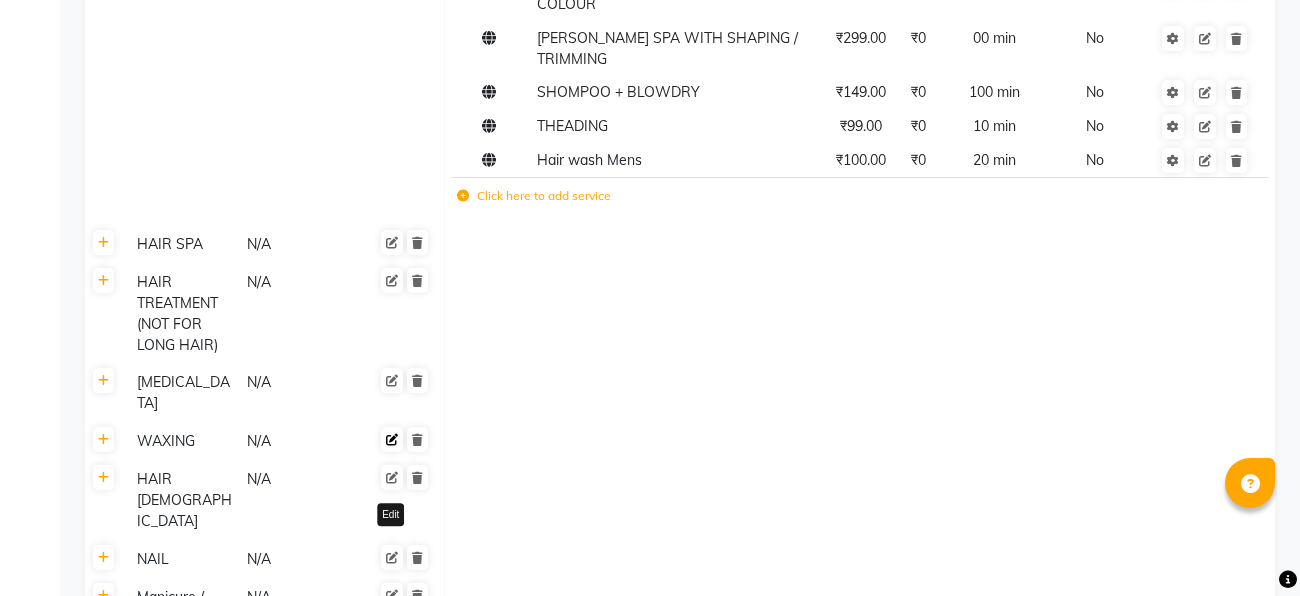 click 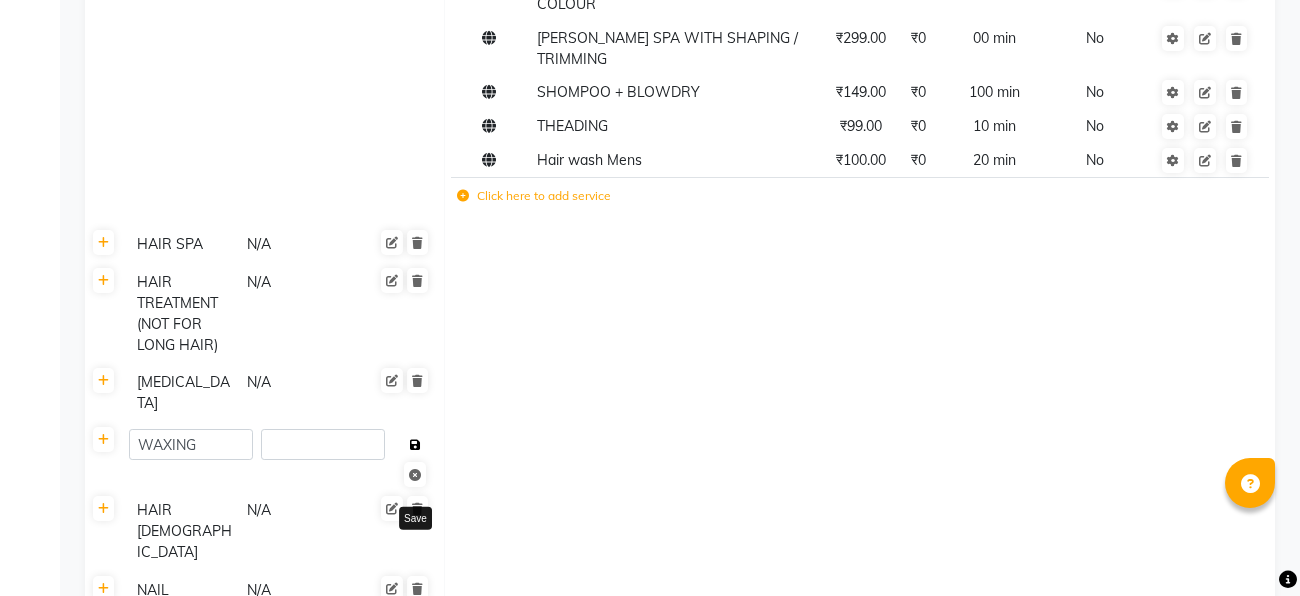 click 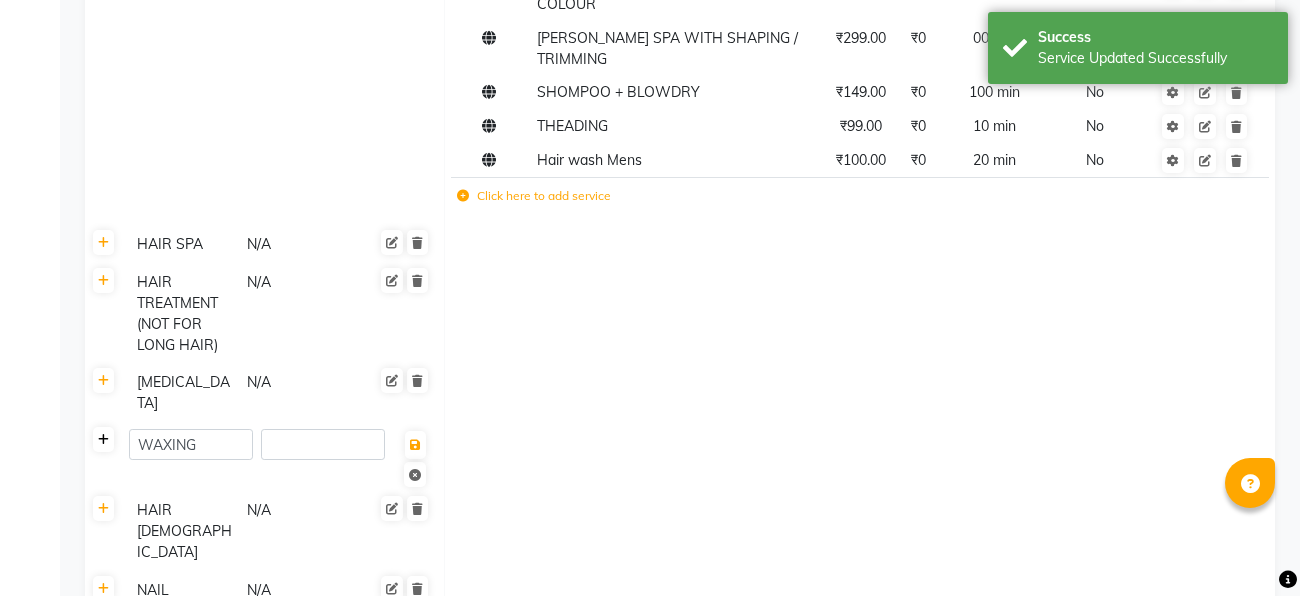 click 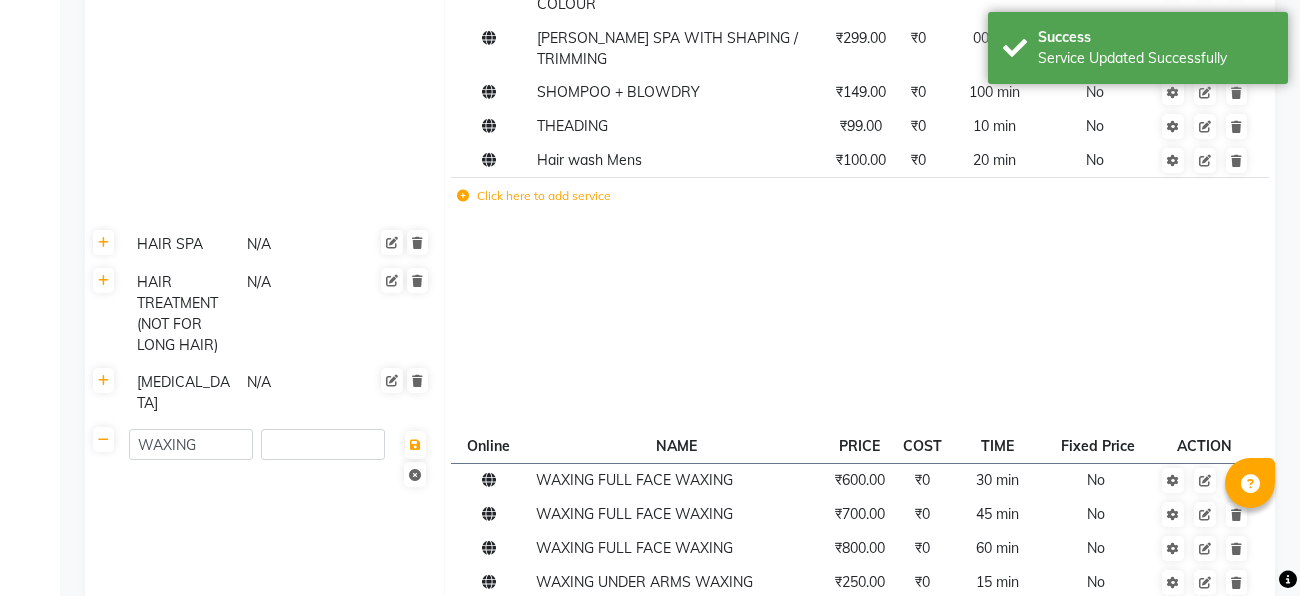 scroll, scrollTop: 1257, scrollLeft: 0, axis: vertical 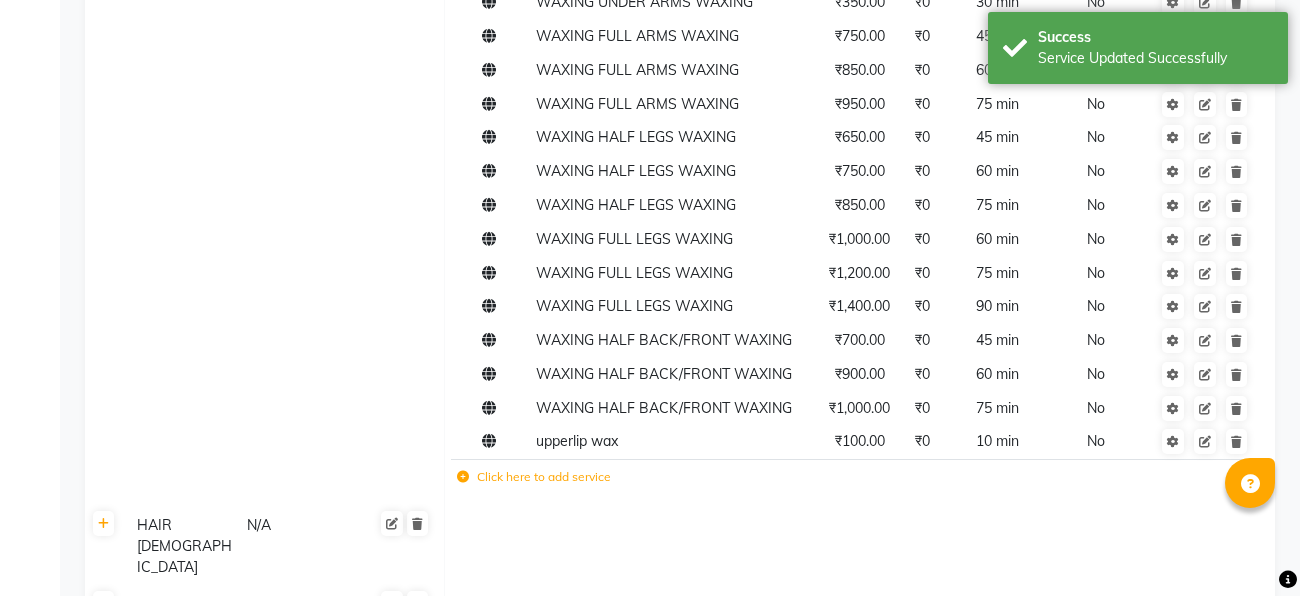click on "Click here to add service" 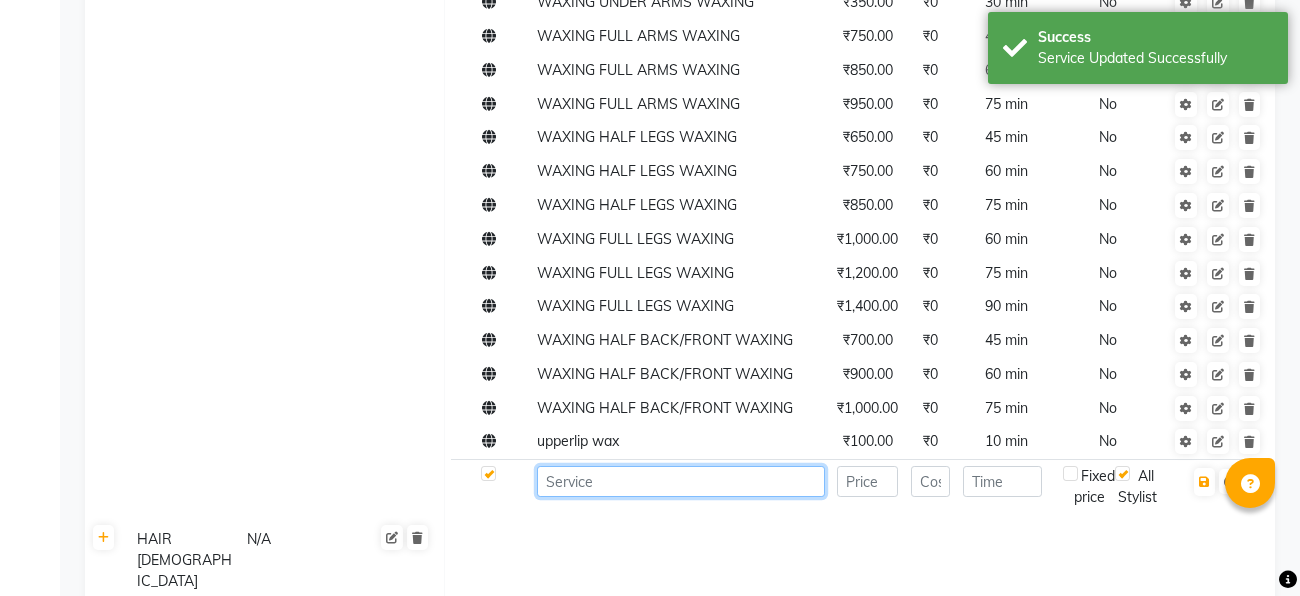 click 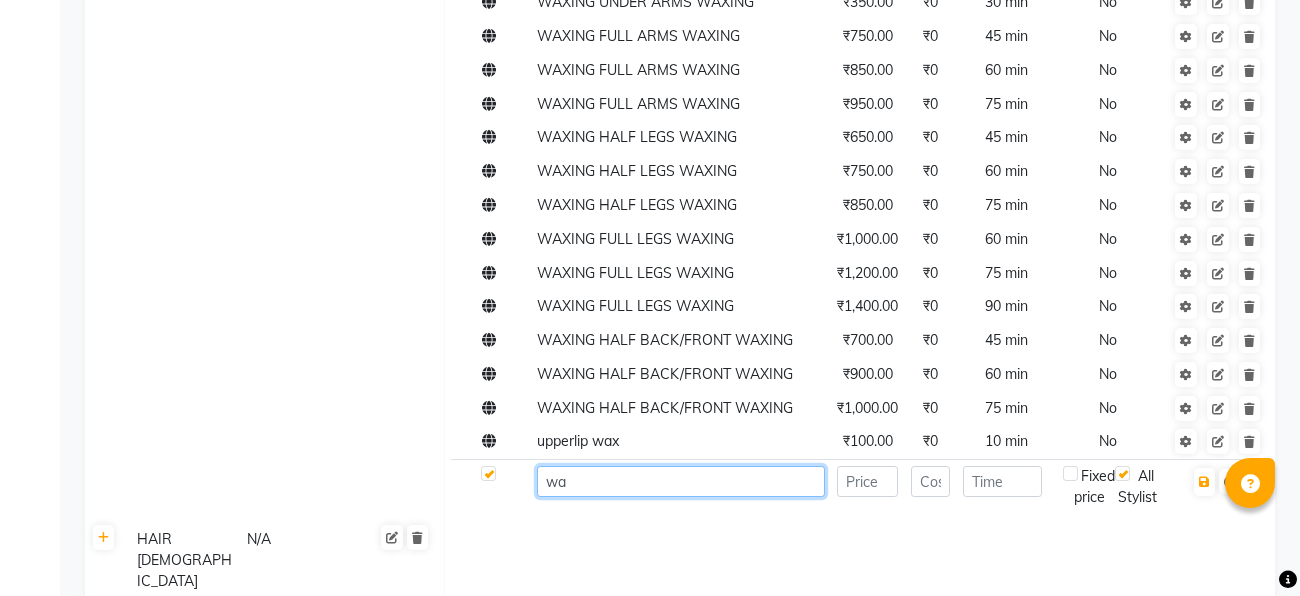 type on "w" 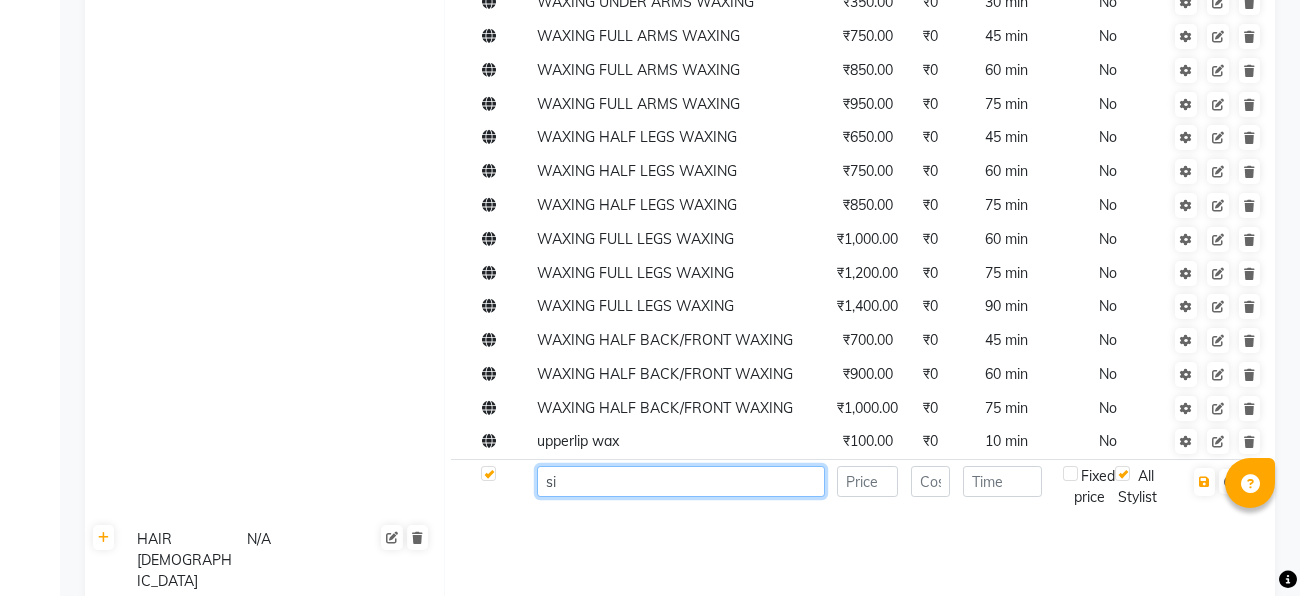 type on "s" 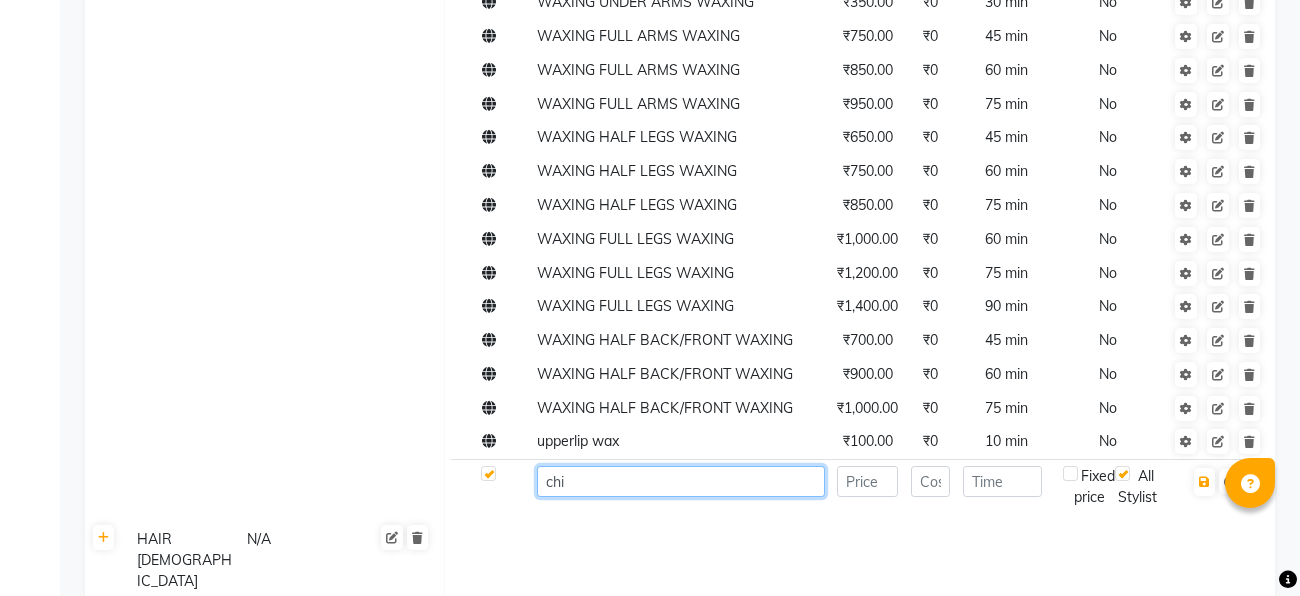 type on "chin" 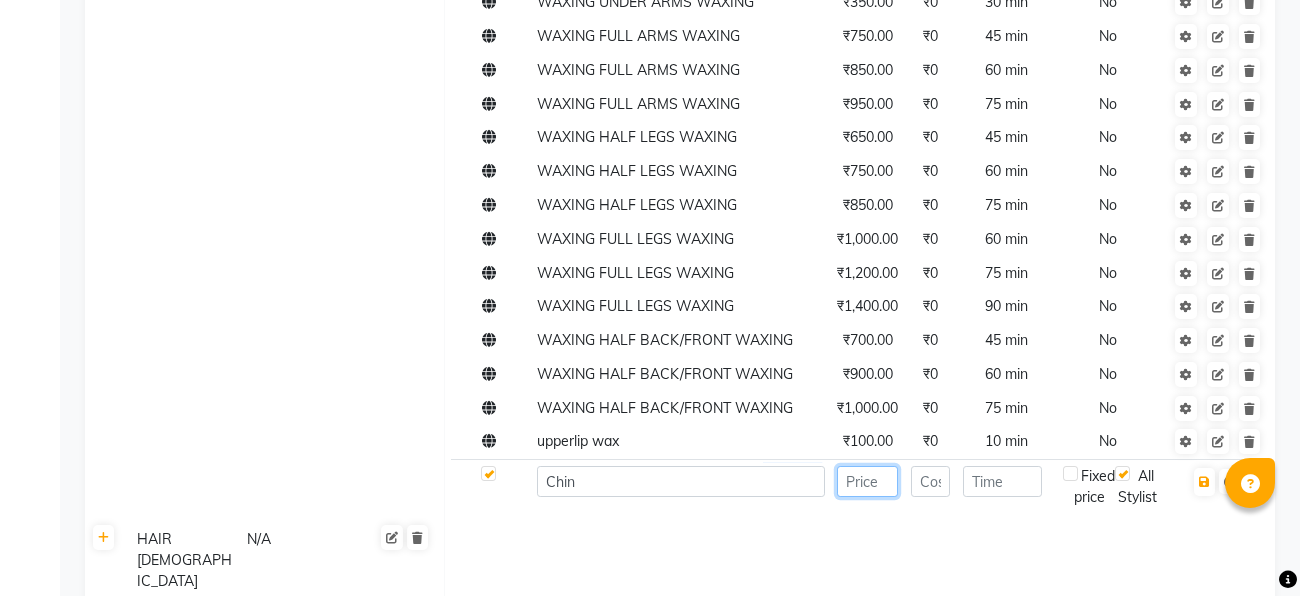 click 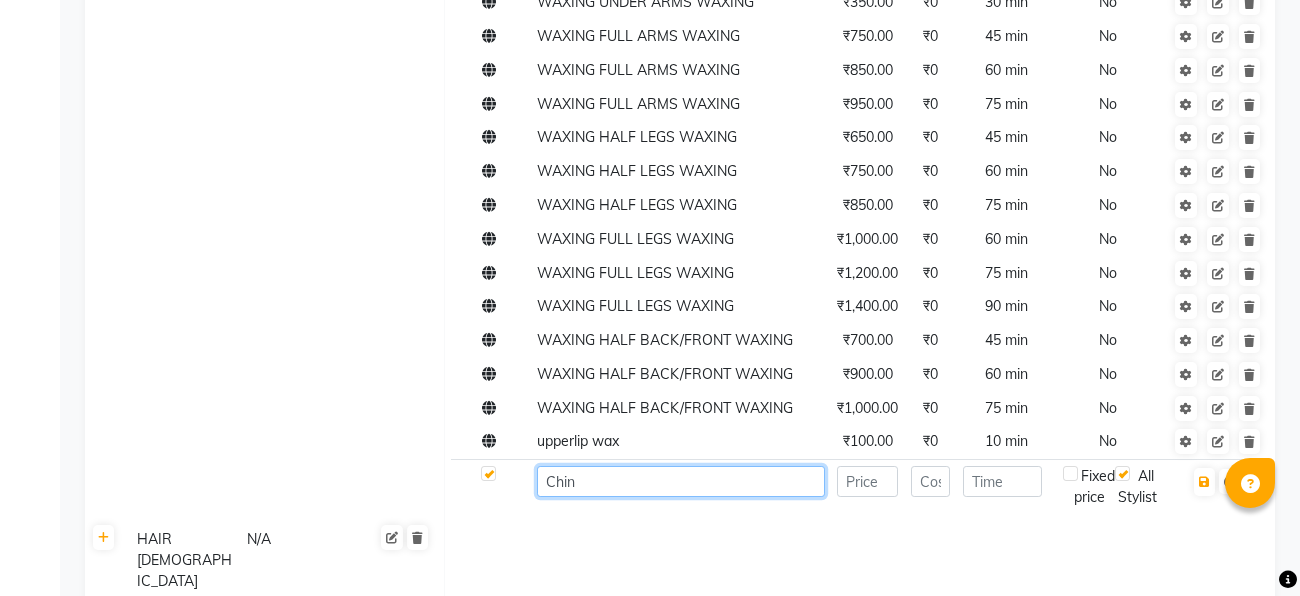 click on "Chin" 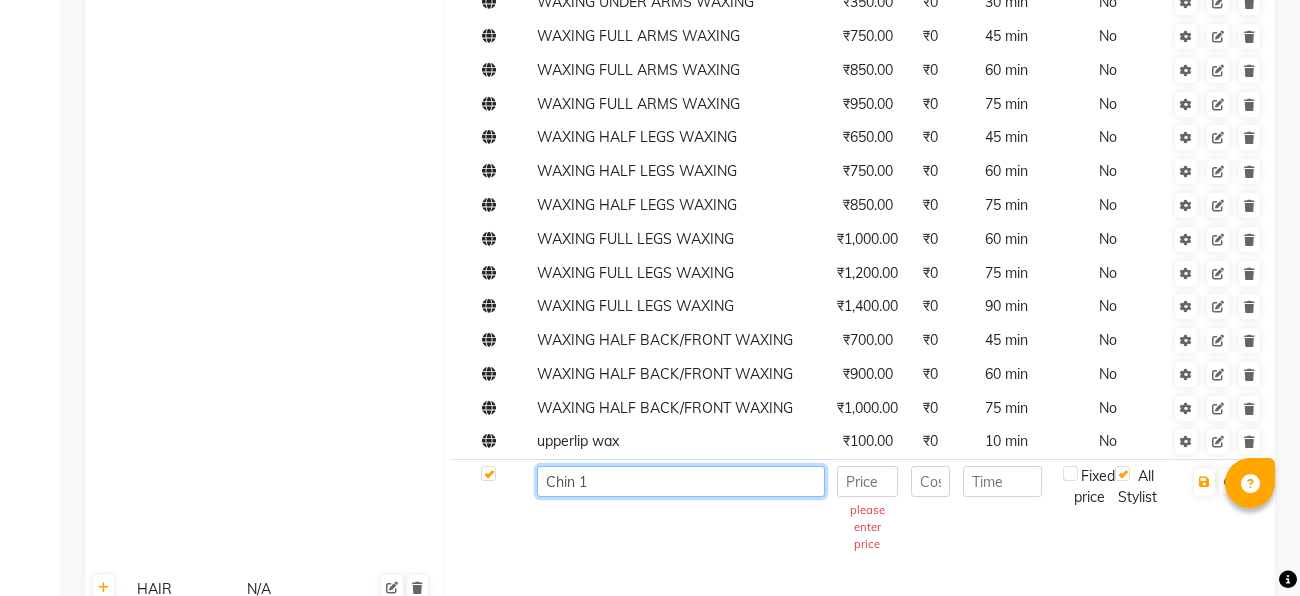 type on "Chin" 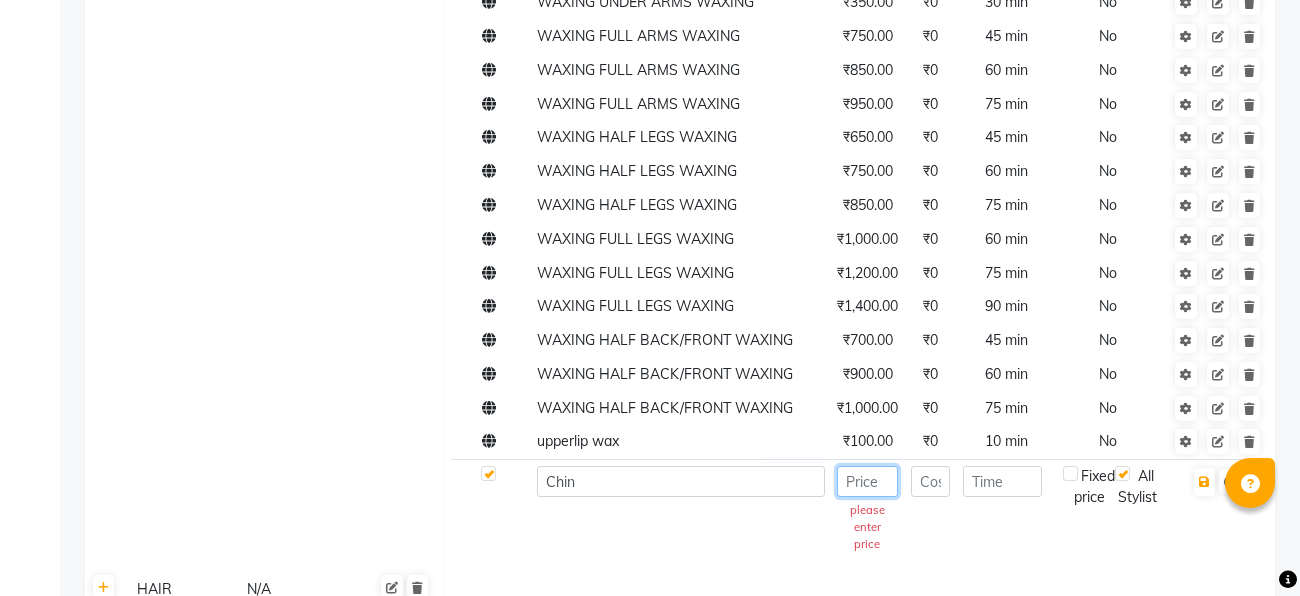 click 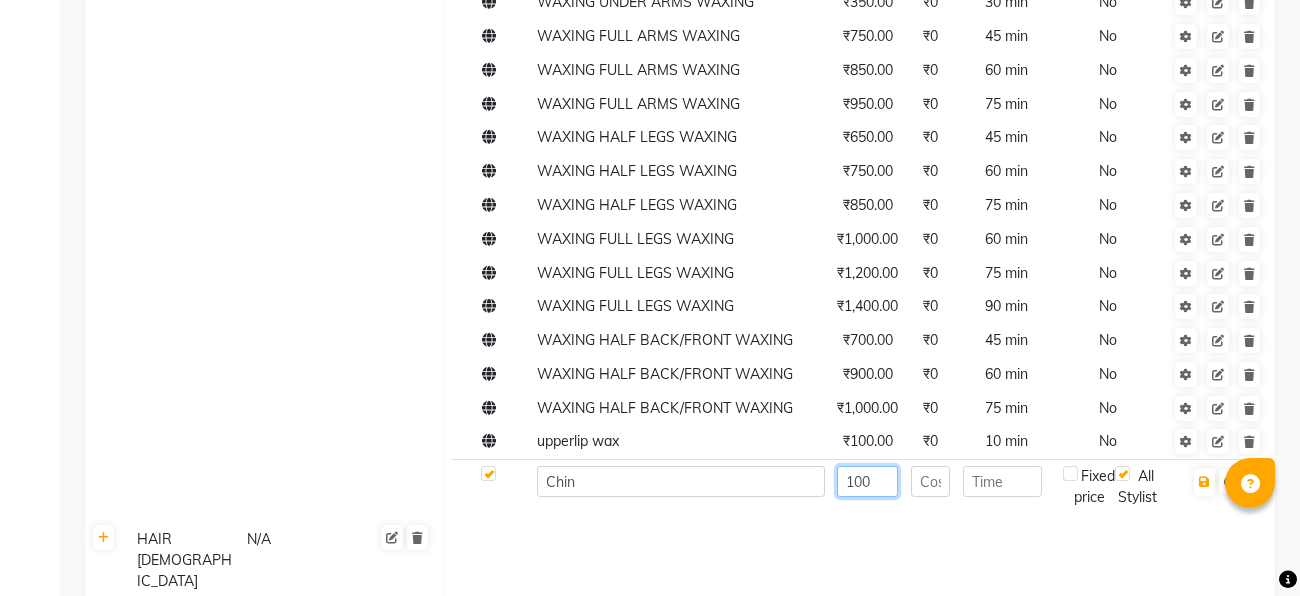 type on "100" 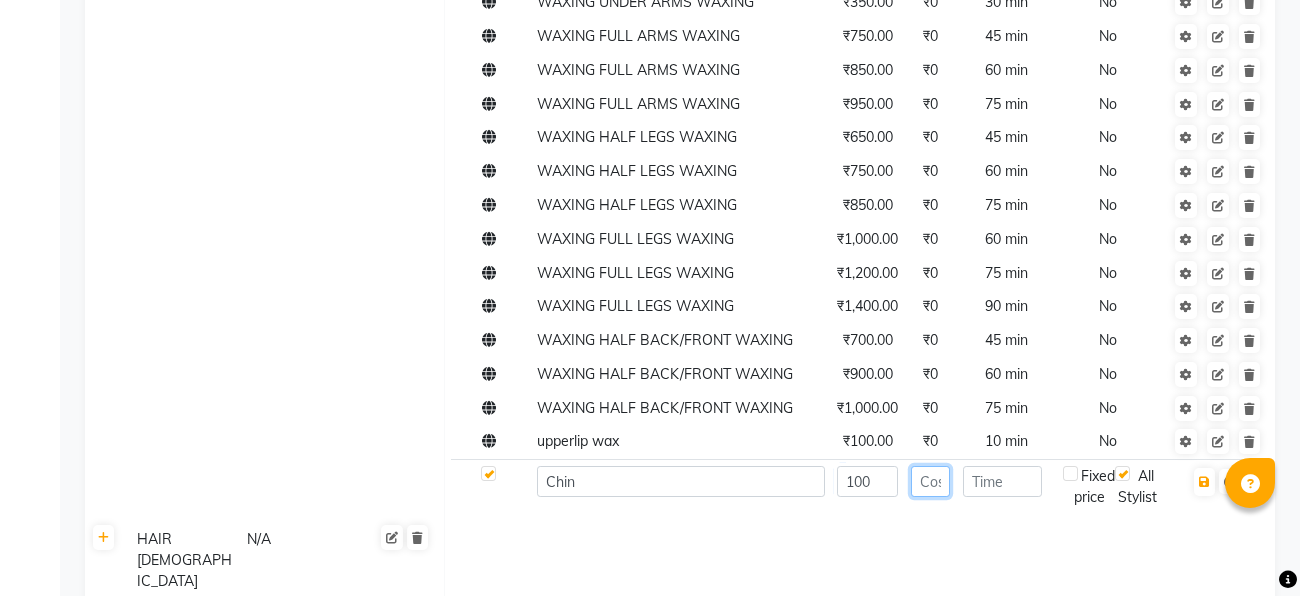 click 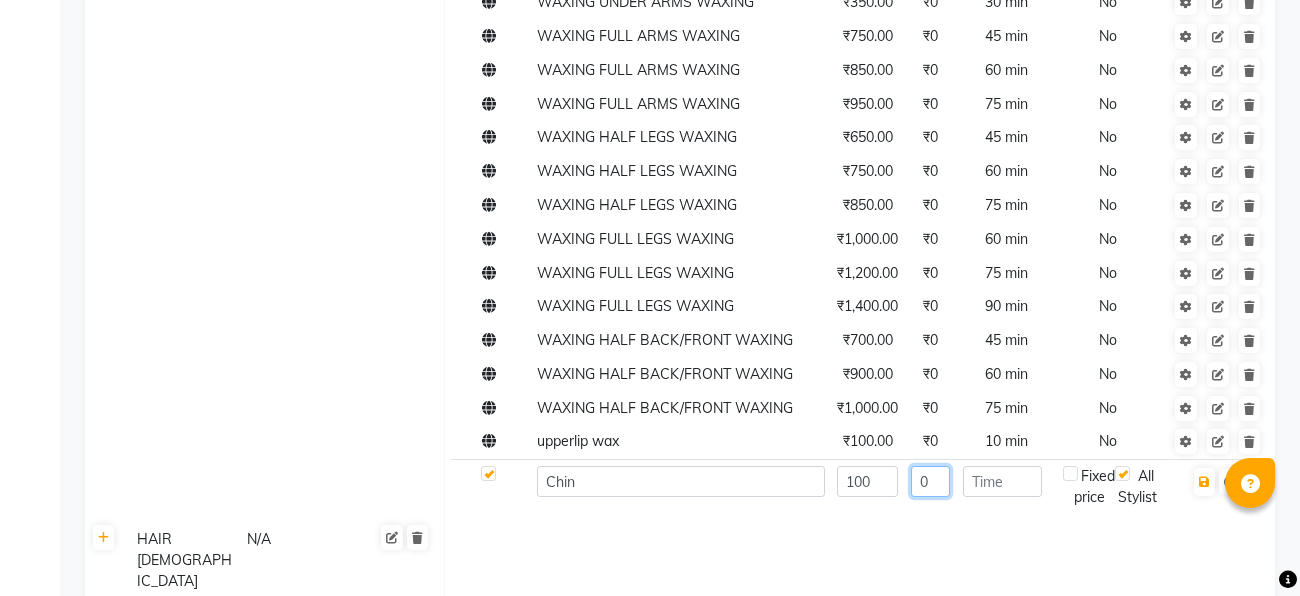 type on "0" 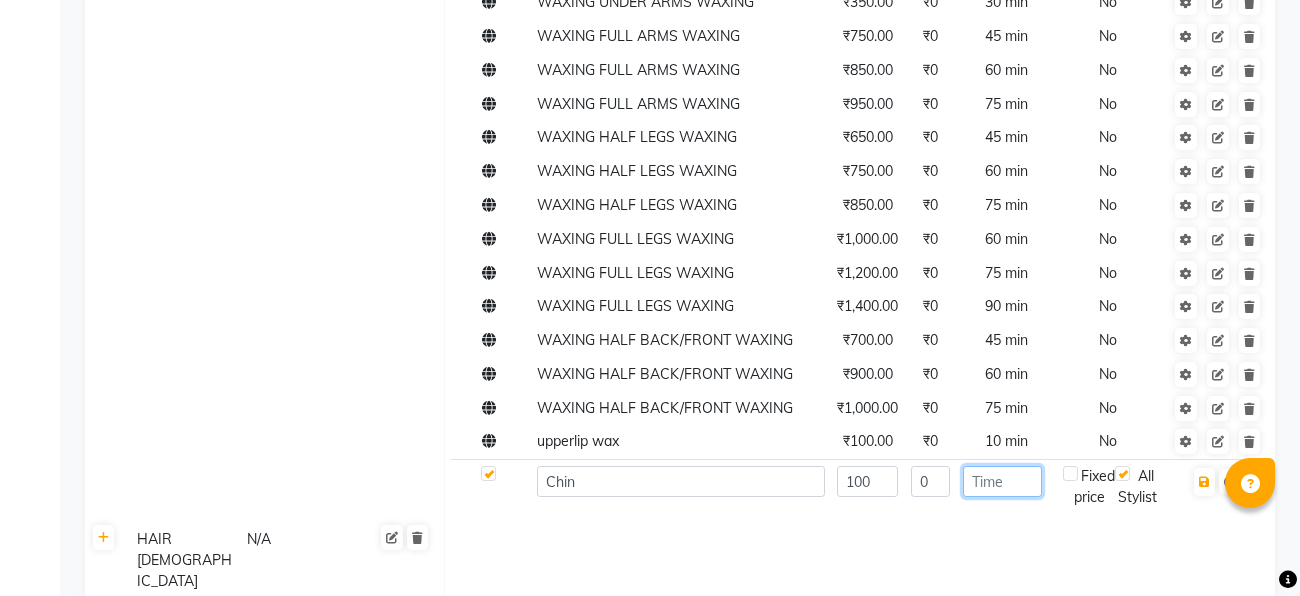click 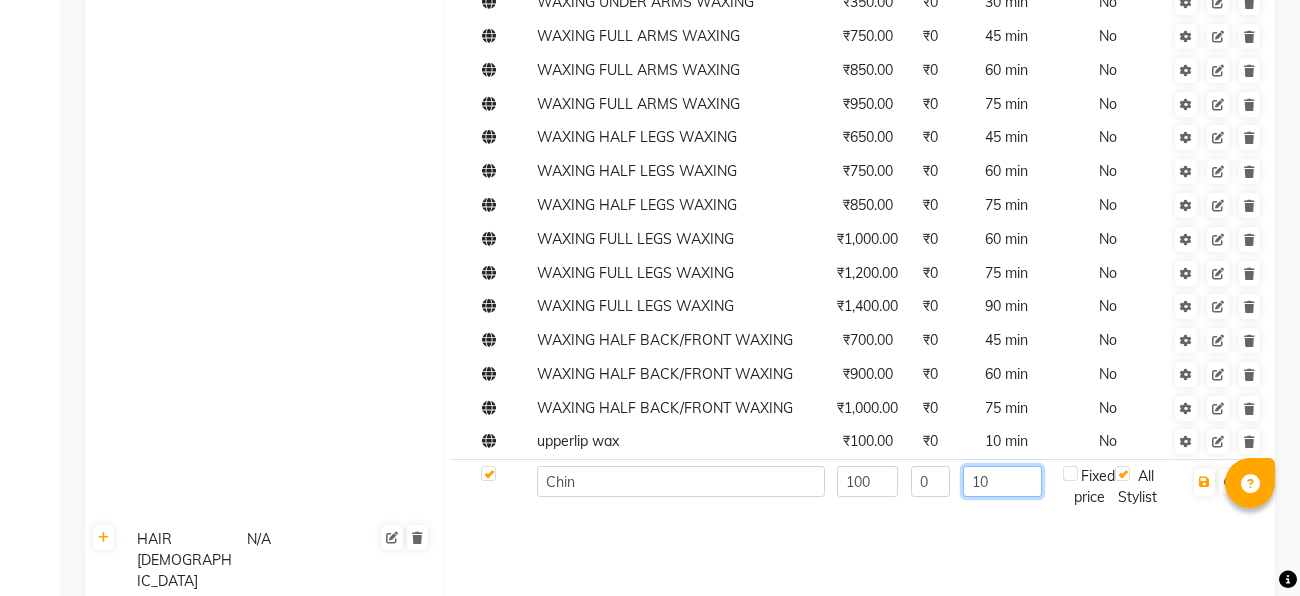 type on "10" 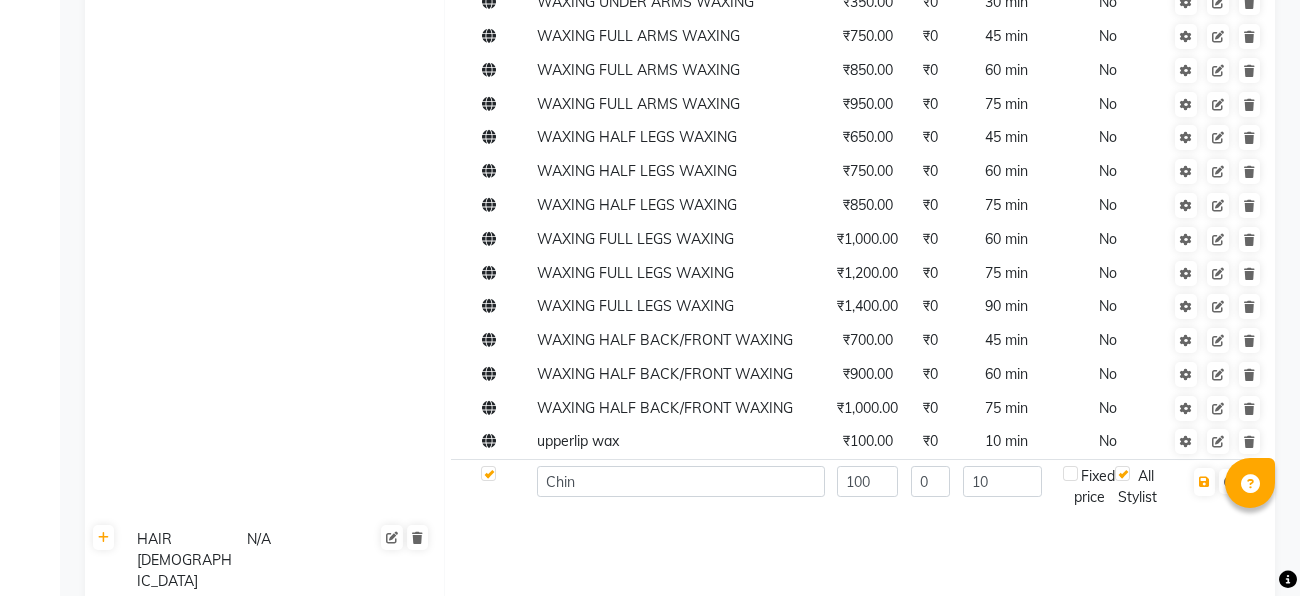 click on "Online  NAME  PRICE COST TIME Fixed Price  ACTION WAXING FULL FACE WAXING ₹600.00 ₹0 30 min  No  WAXING FULL FACE WAXING  ₹700.00 ₹0 45 min  No  WAXING FULL FACE WAXING  ₹800.00 ₹0 60 min  No  WAXING UNDER ARMS WAXING  ₹250.00 ₹0 15 min  No  WAXING UNDER ARMS WAXING  ₹300.00 ₹0 20 min  No  WAXING UNDER ARMS WAXING  ₹350.00 ₹0 30 min  No  WAXING FULL ARMS WAXING  ₹750.00 ₹0 45 min  No  WAXING FULL ARMS WAXING  ₹850.00 ₹0 60 min  No  WAXING FULL ARMS WAXING  ₹950.00 ₹0 75 min  No  WAXING HALF LEGS WAXING  ₹650.00 ₹0 45 min  No  WAXING HALF LEGS WAXING  ₹750.00 ₹0 60 min  No  WAXING HALF LEGS WAXING  ₹850.00 ₹0 75 min  No  WAXING FULL LEGS WAXING  ₹1,000.00 ₹0 60 min  No  WAXING FULL LEGS WAXING  ₹1,200.00 ₹0 75 min  No  WAXING FULL LEGS WAXING  ₹1,400.00 ₹0 90 min  No  WAXING HALF BACK/FRONT WAXING  ₹700.00 ₹0 45 min  No  WAXING HALF BACK/FRONT WAXING  ₹900.00 ₹0 60 min  No  WAXING HALF BACK/FRONT WAXING  ₹1,000.00 ₹0 75 min  No  ₹100.00" 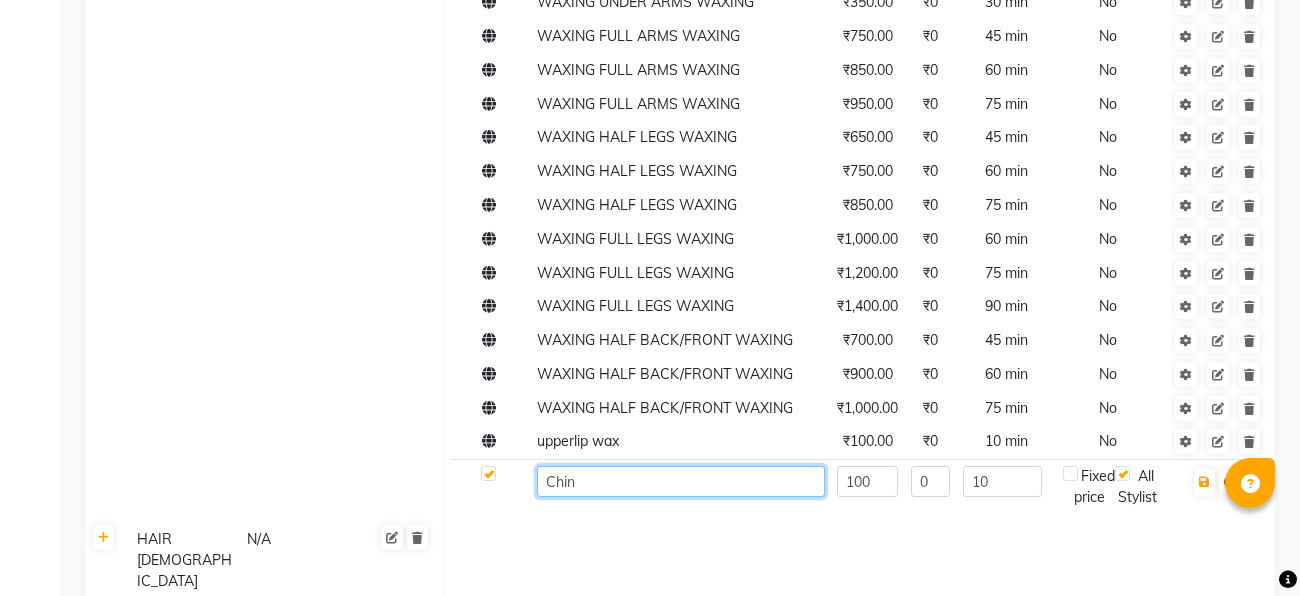 click on "Chin" 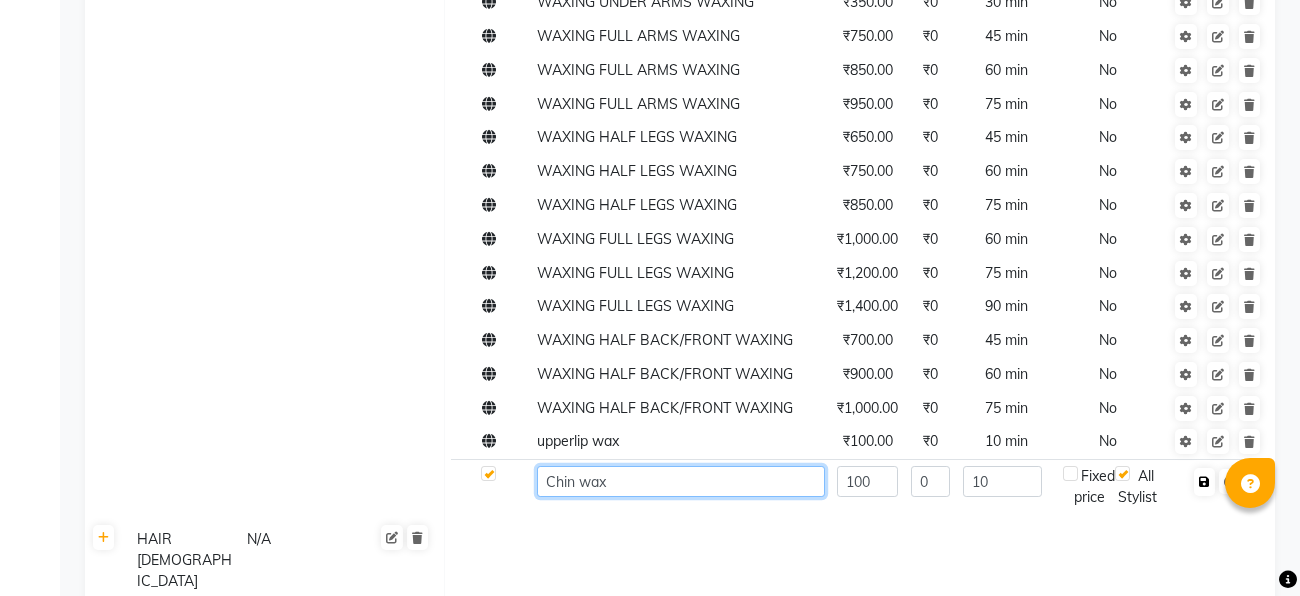type on "Chin wax" 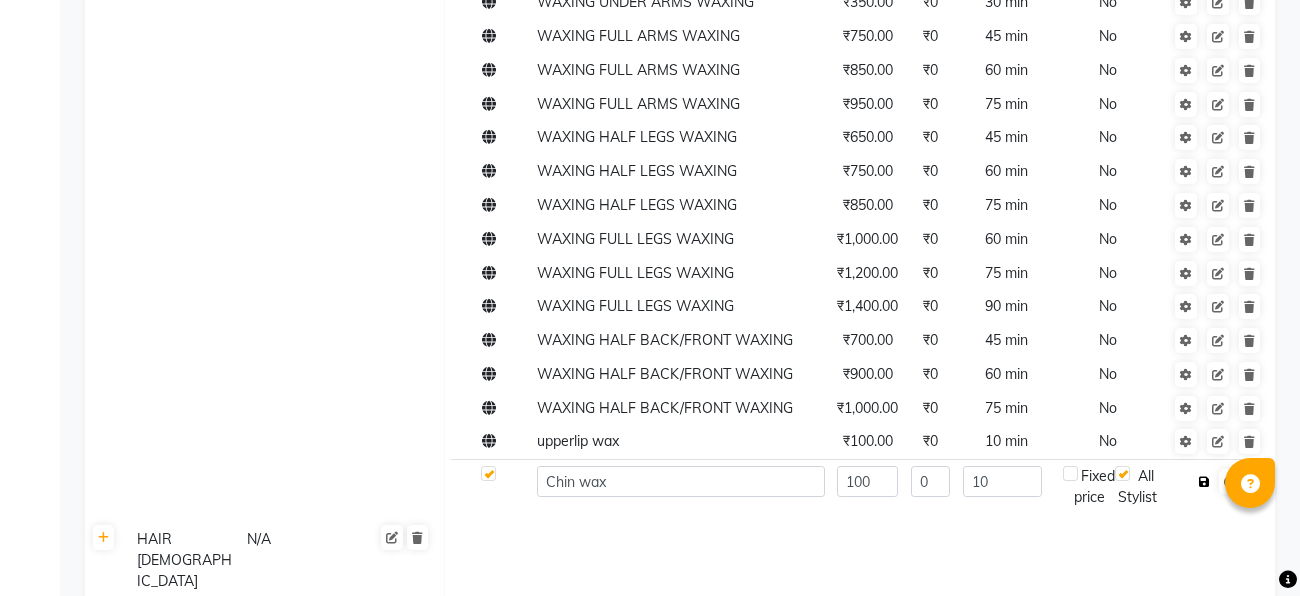 click at bounding box center [1204, 482] 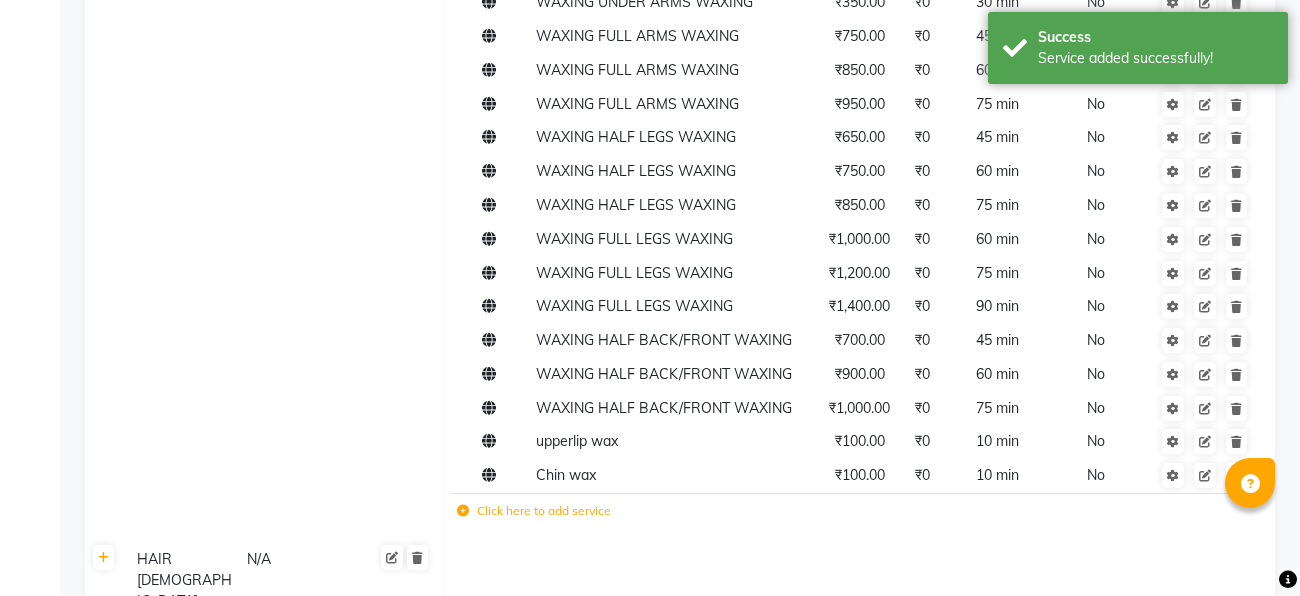 click on "Click here to add service" 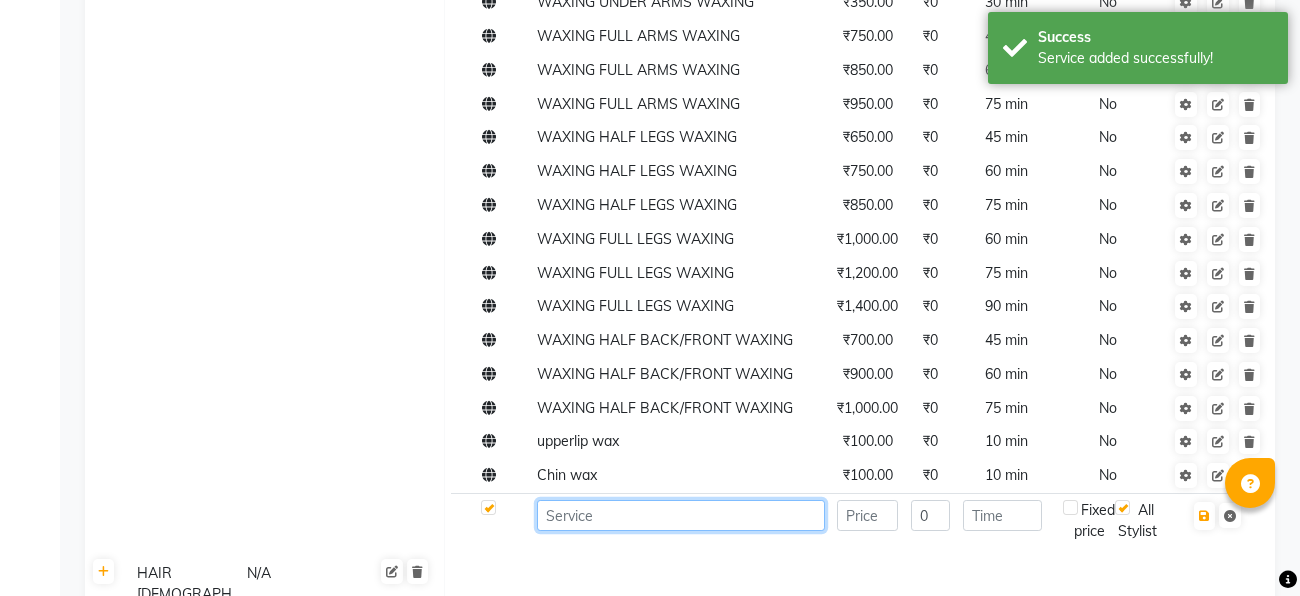 click 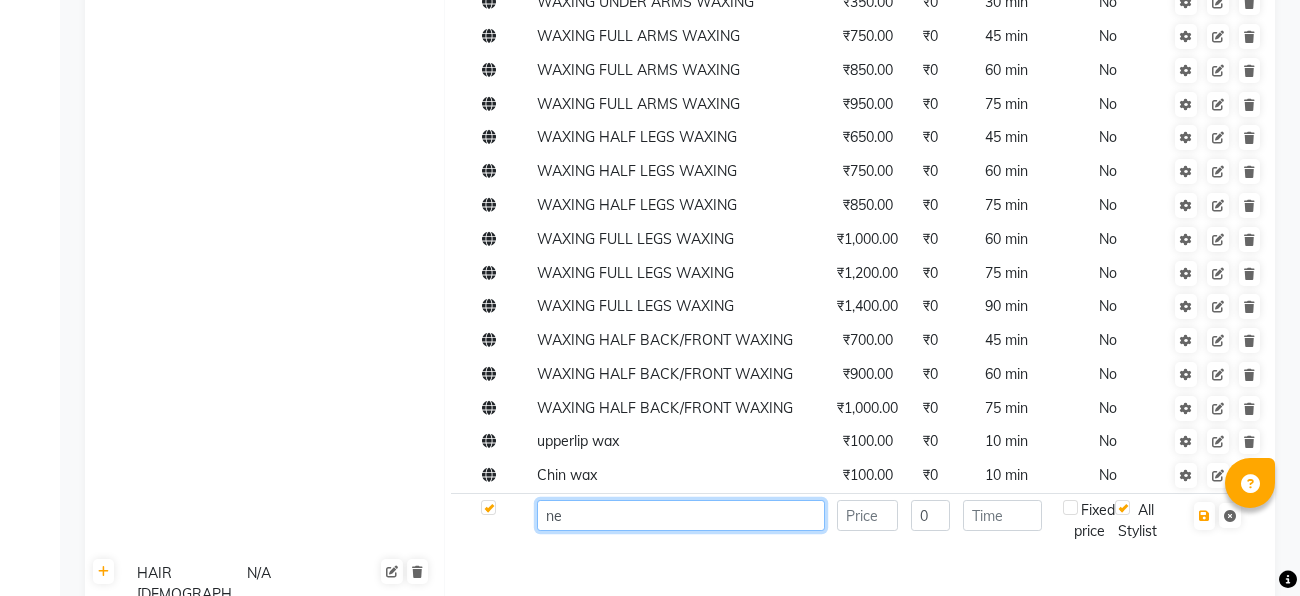 type on "n" 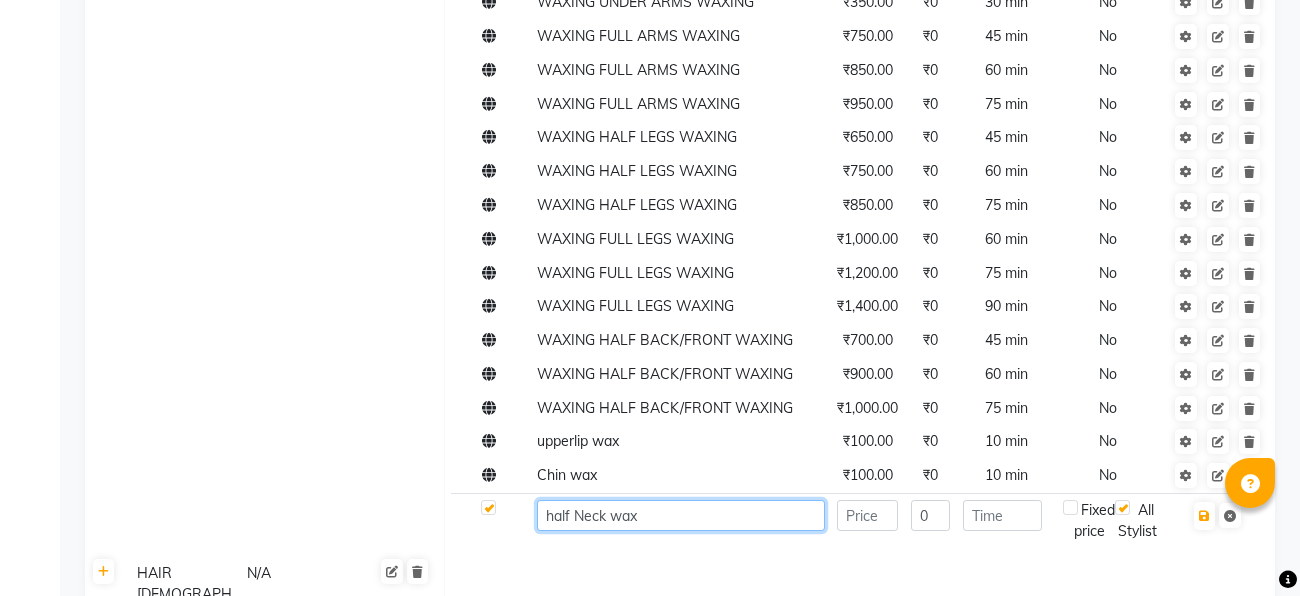 type on "half Neck wax" 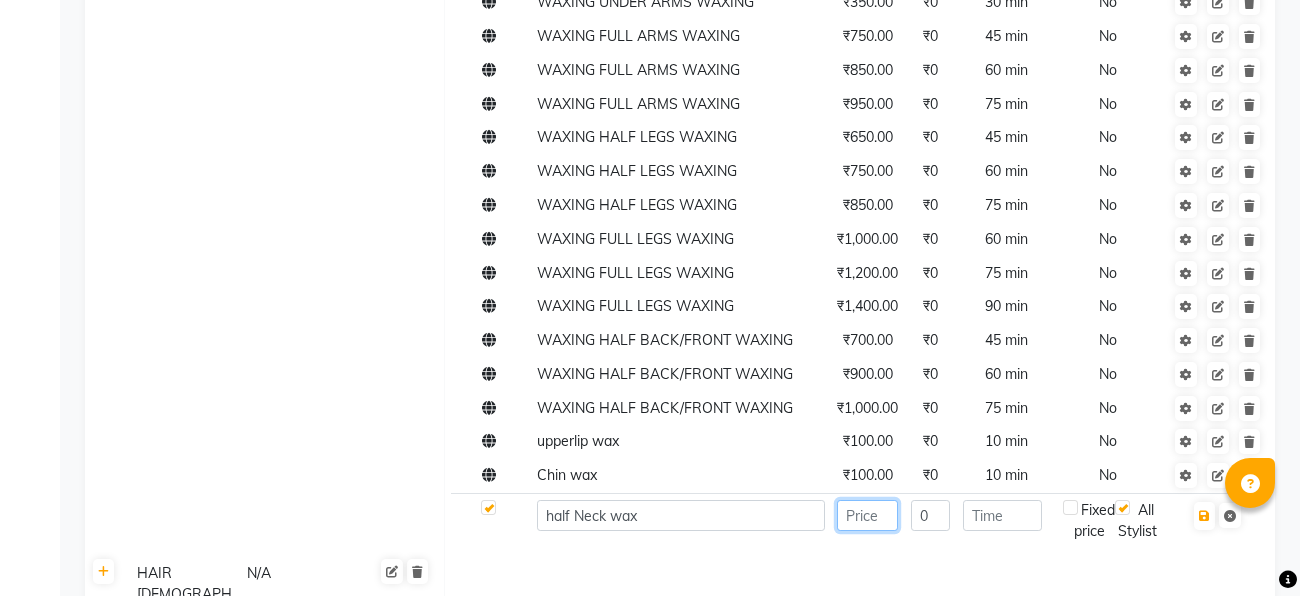 click 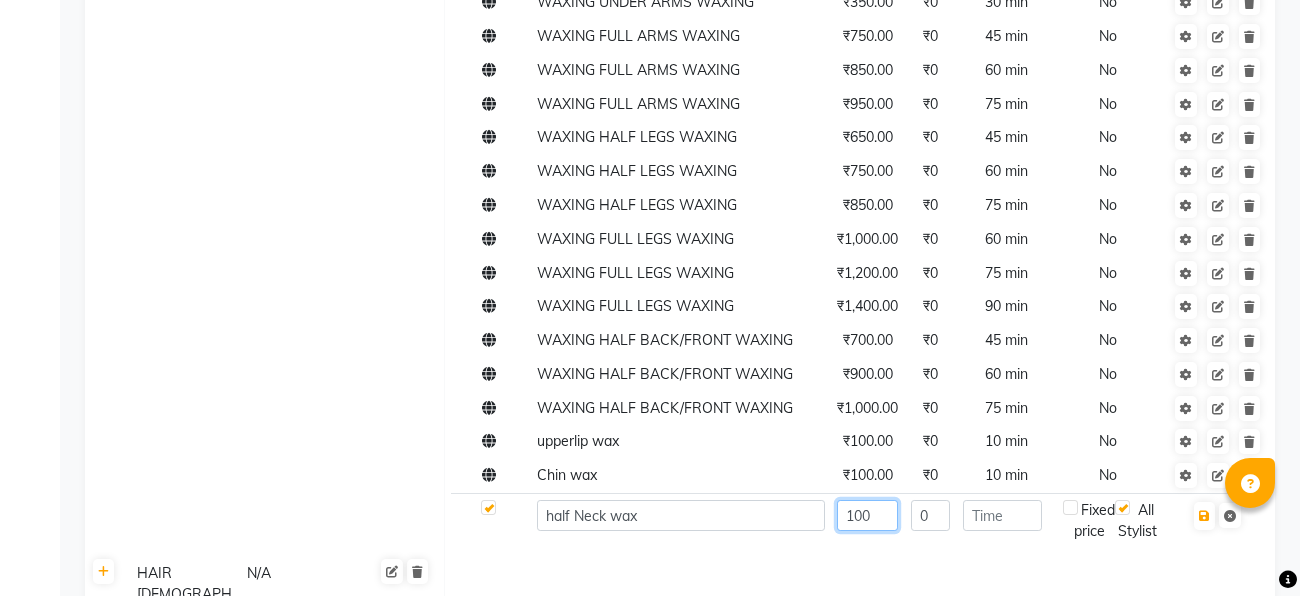 type on "100" 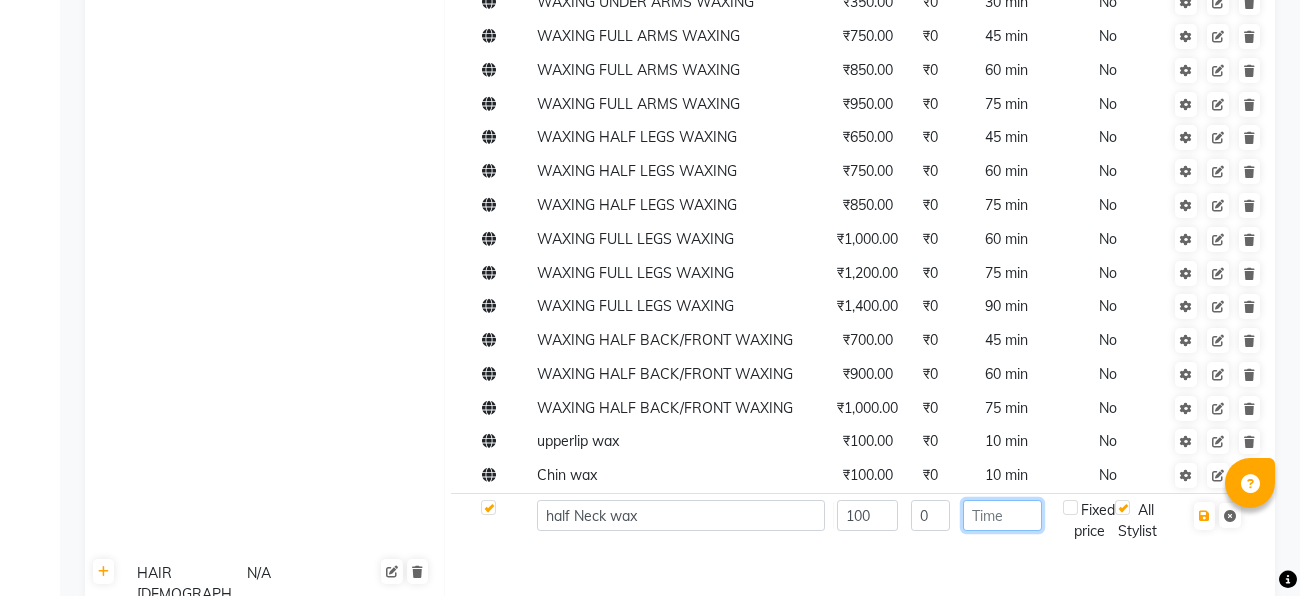 click 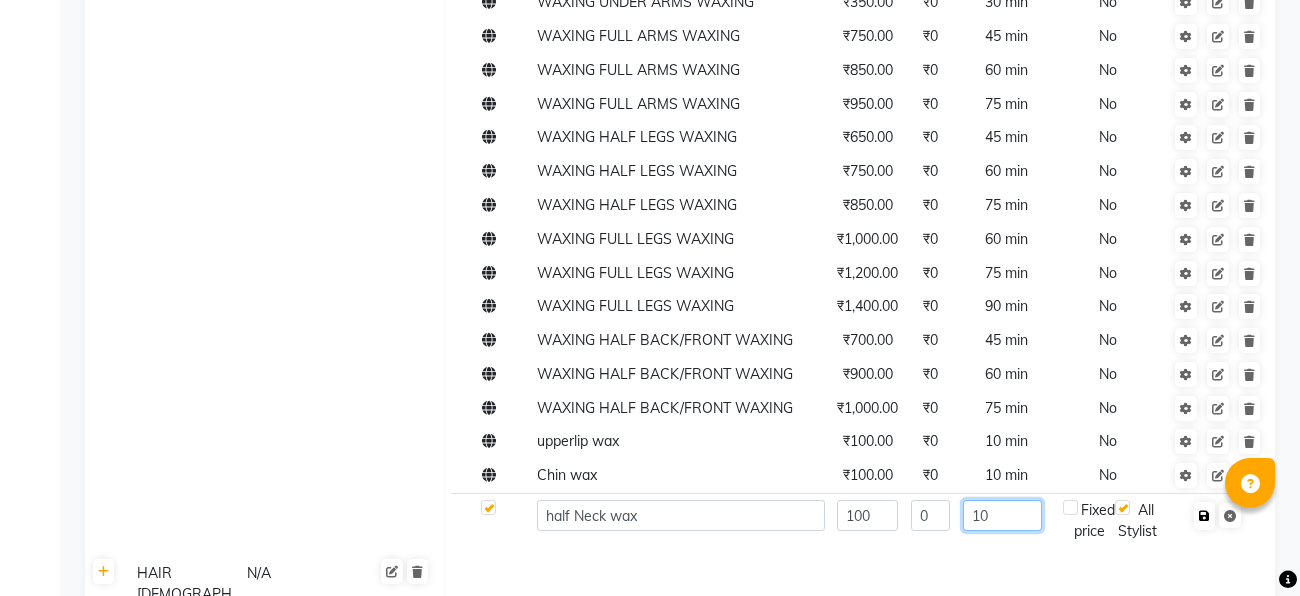 type on "10" 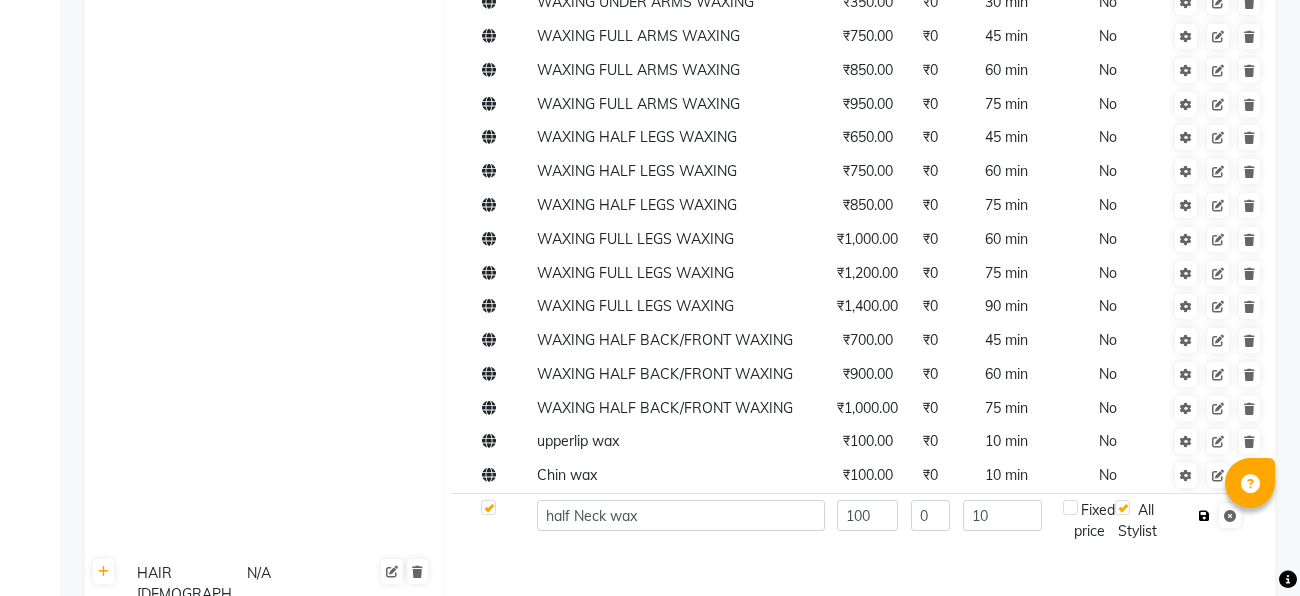 click at bounding box center (1204, 516) 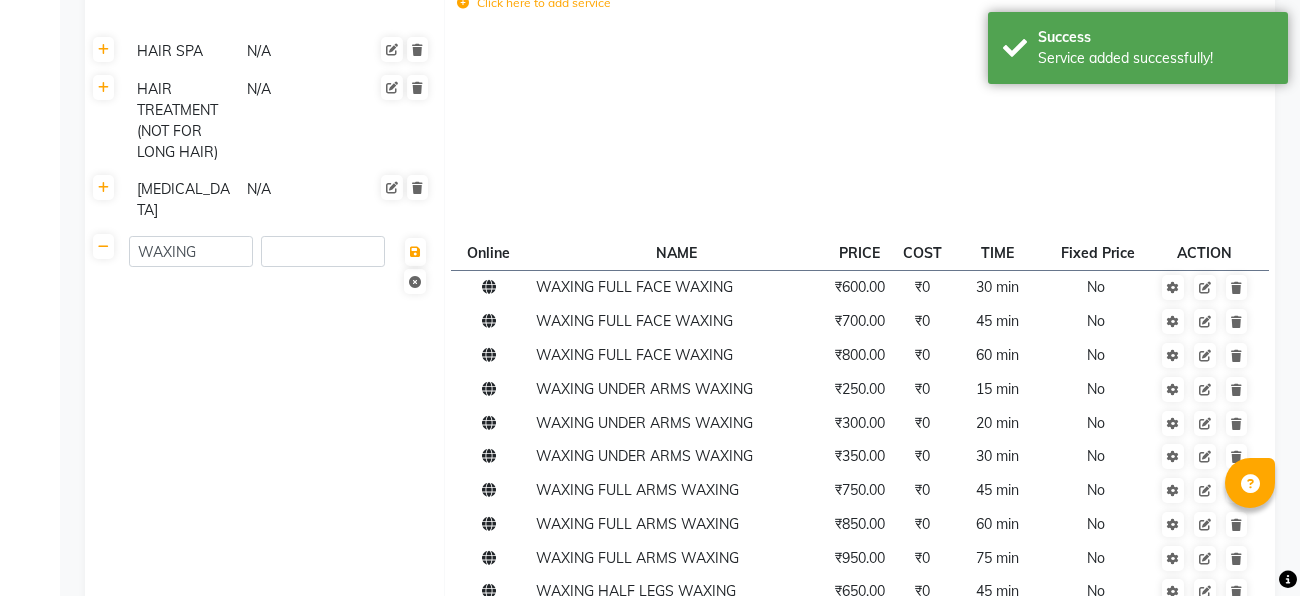 scroll, scrollTop: 0, scrollLeft: 0, axis: both 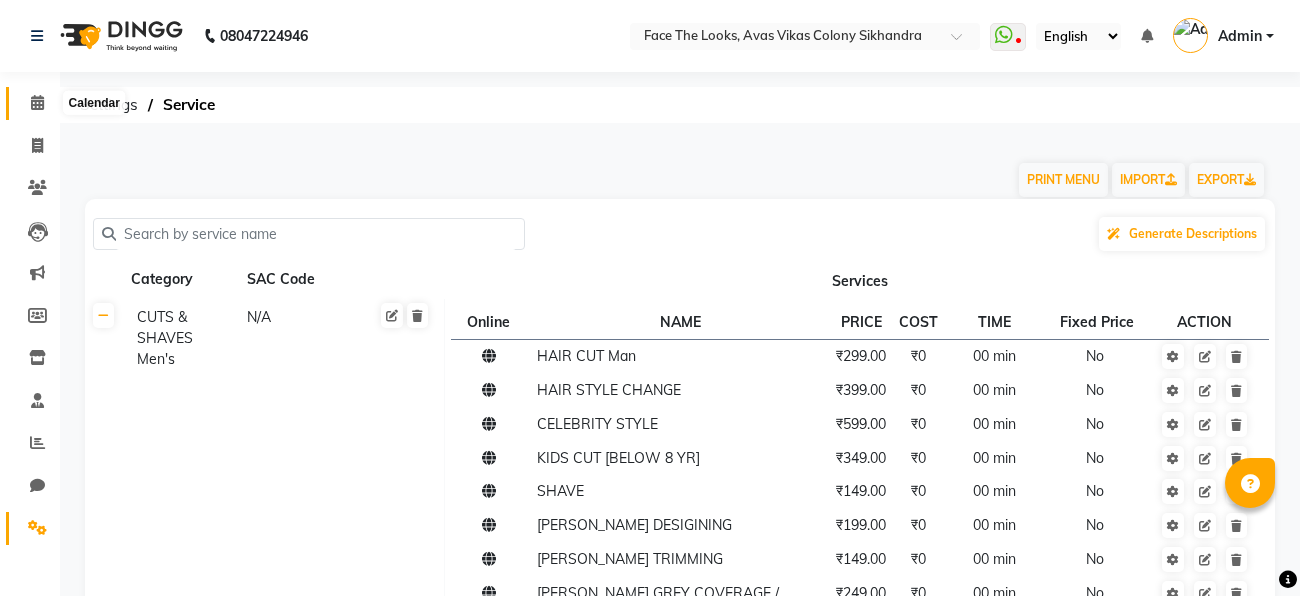 click 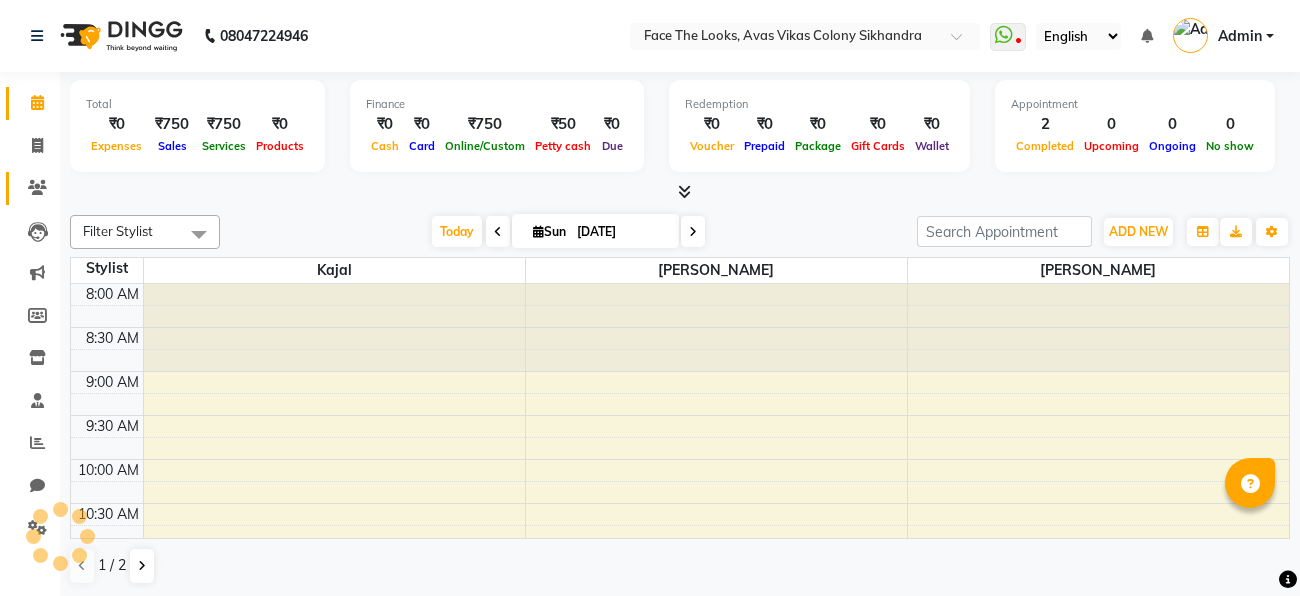 scroll, scrollTop: 0, scrollLeft: 0, axis: both 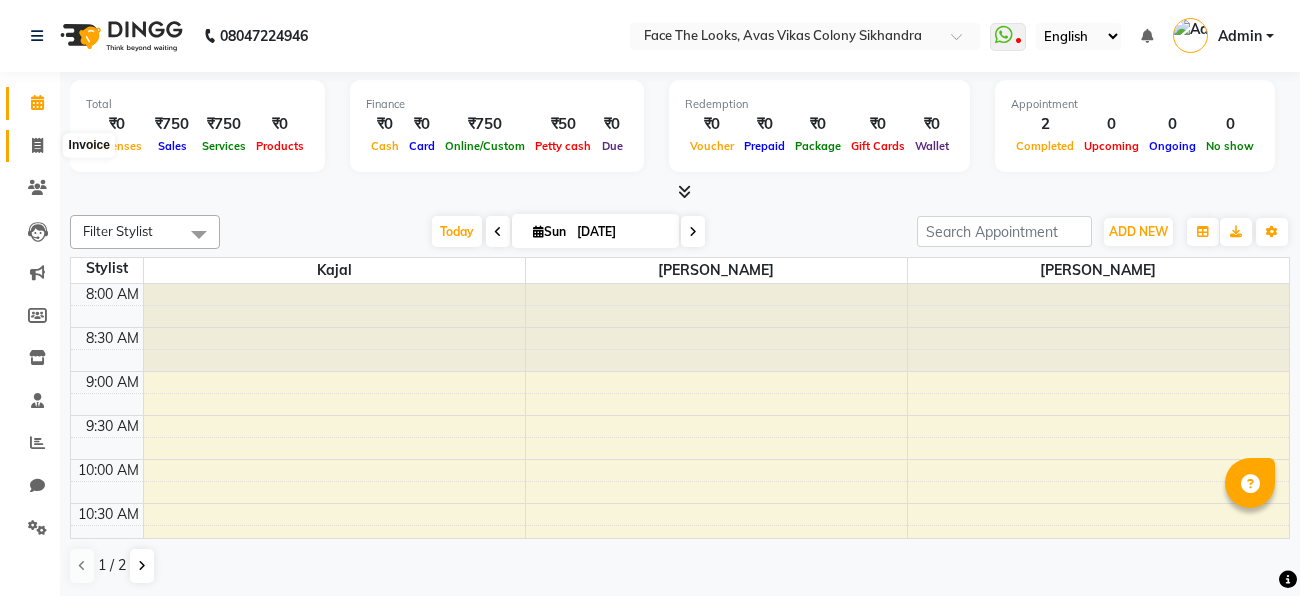 click 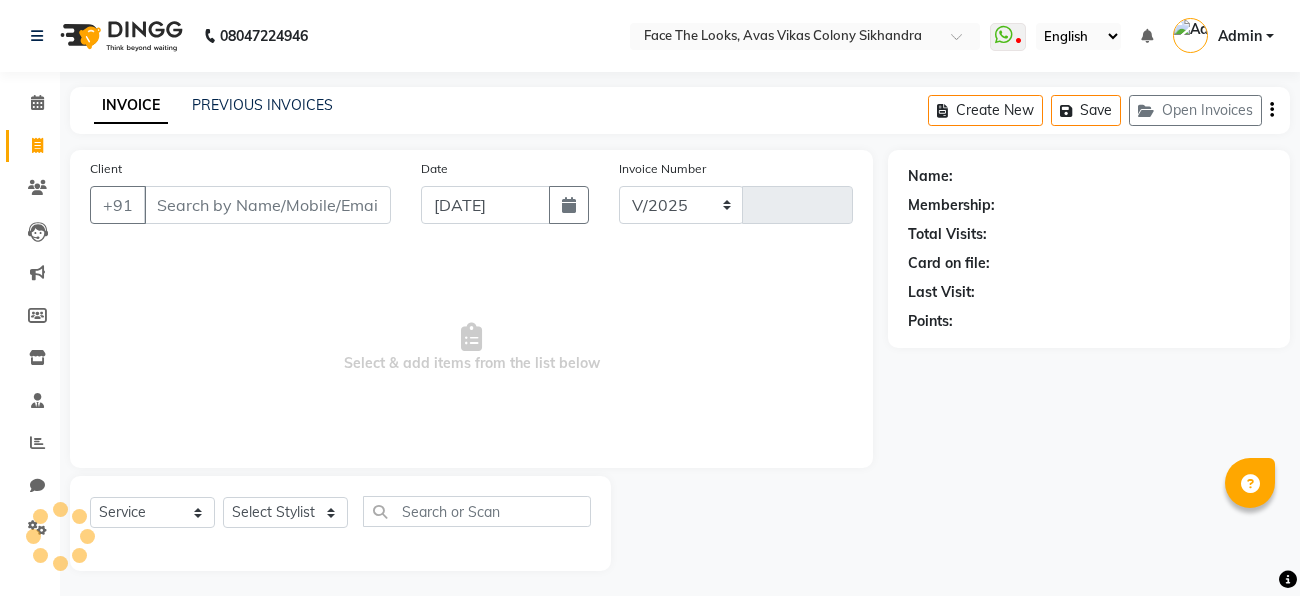 select on "8471" 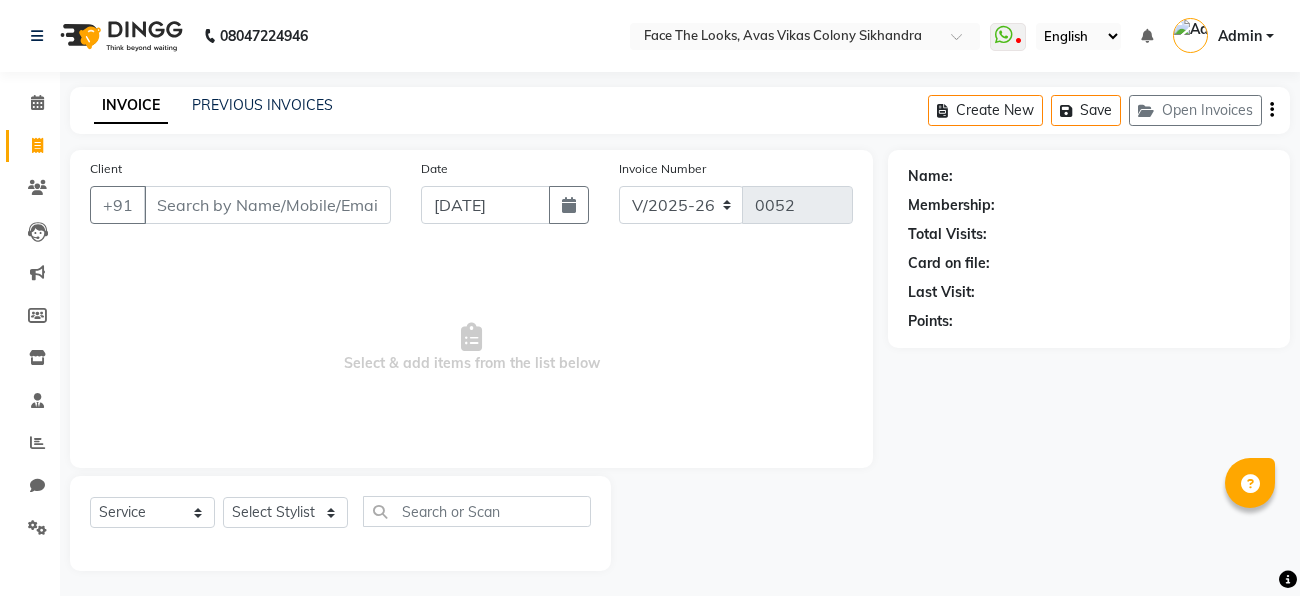 click on "Client" at bounding box center (267, 205) 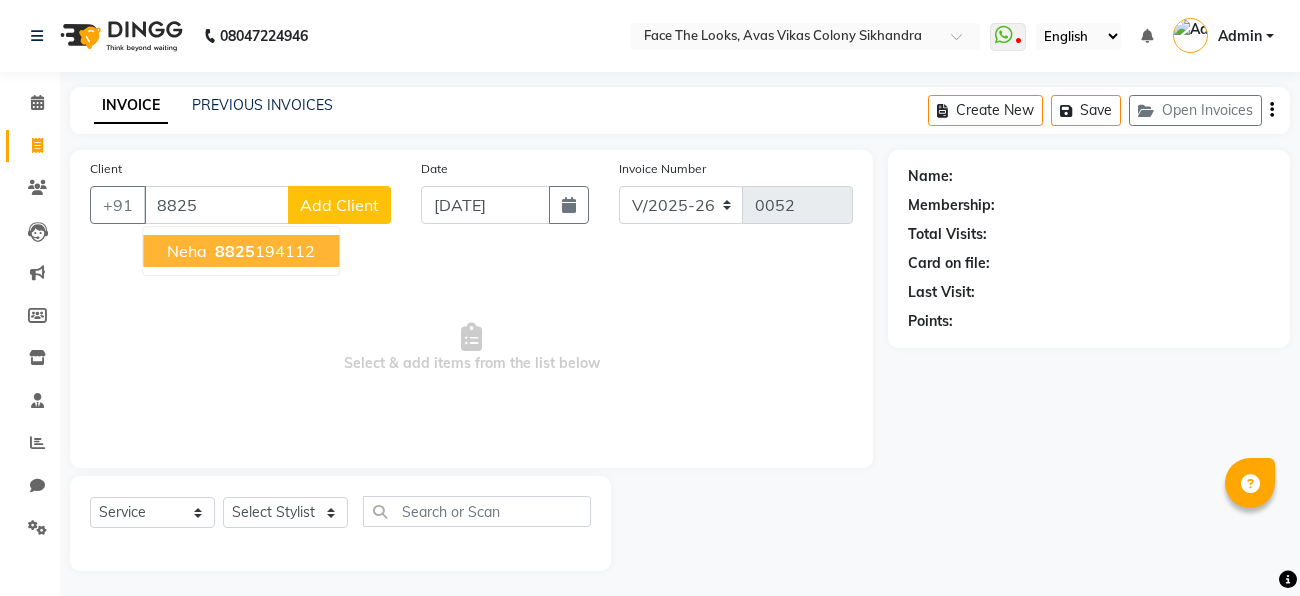 click on "Neha" at bounding box center [187, 251] 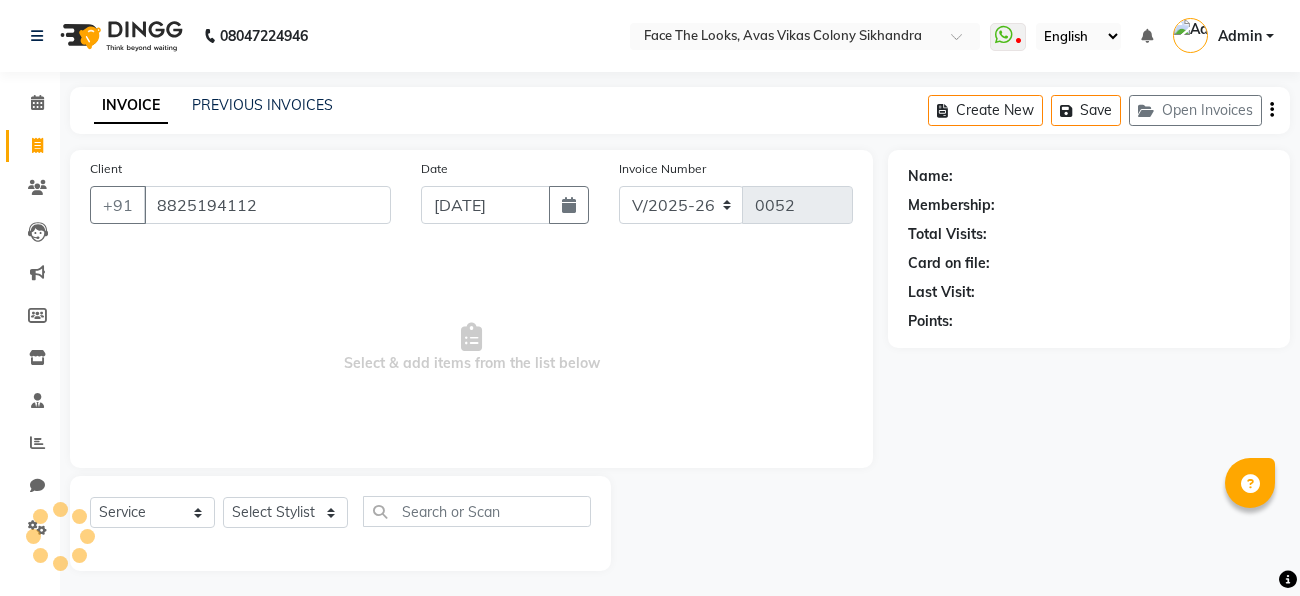 type on "8825194112" 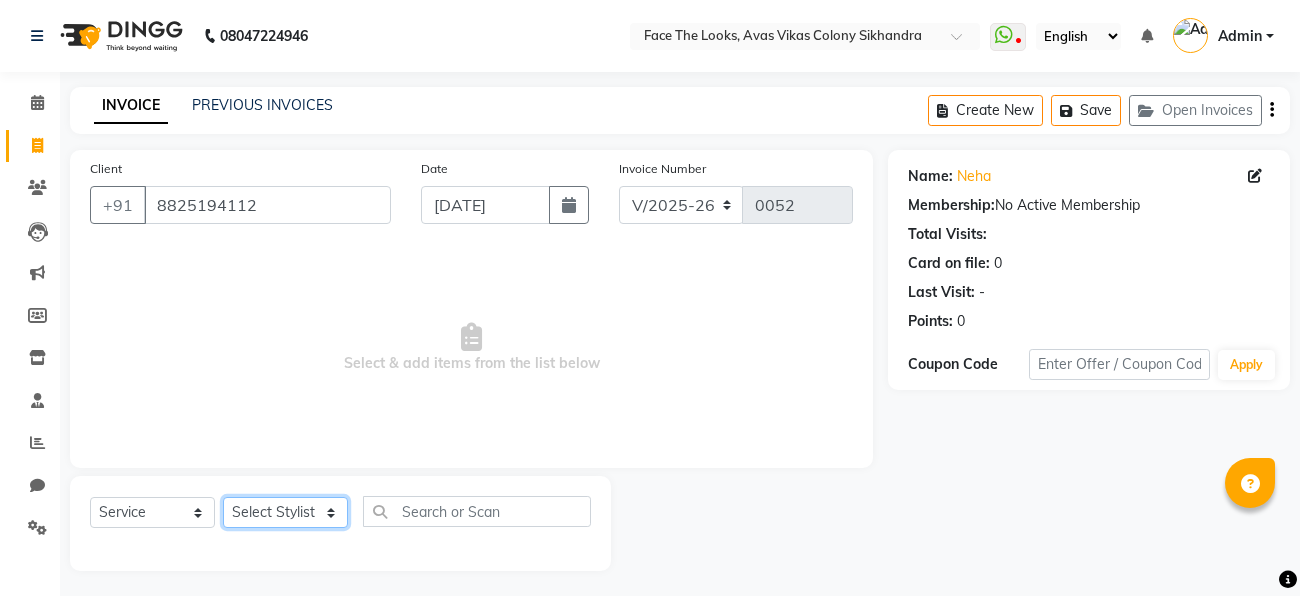 click on "Select Stylist [PERSON_NAME] [PERSON_NAME] [PERSON_NAME] [PERSON_NAME]" 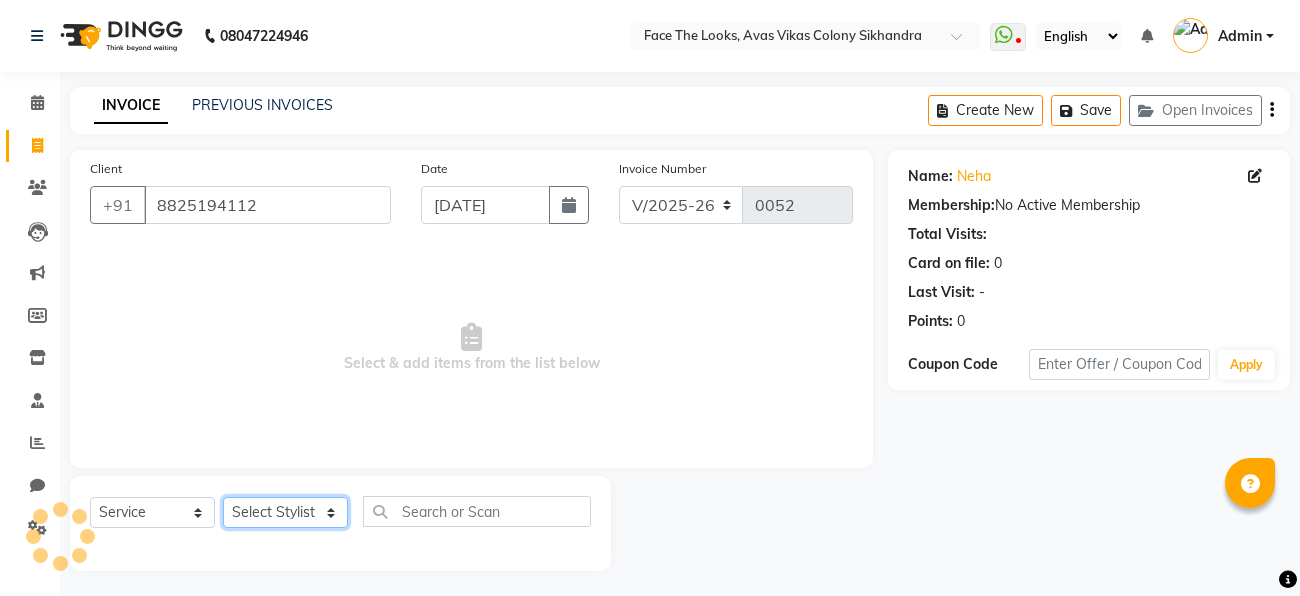 select on "82659" 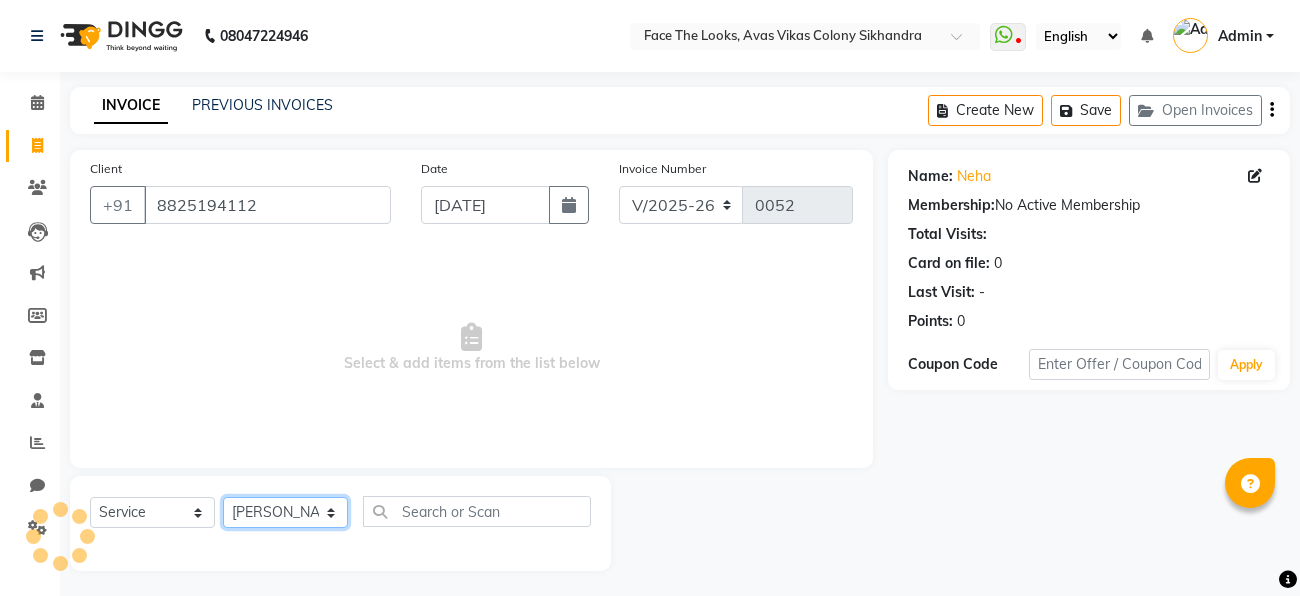 click on "Select Stylist [PERSON_NAME] [PERSON_NAME] [PERSON_NAME] [PERSON_NAME]" 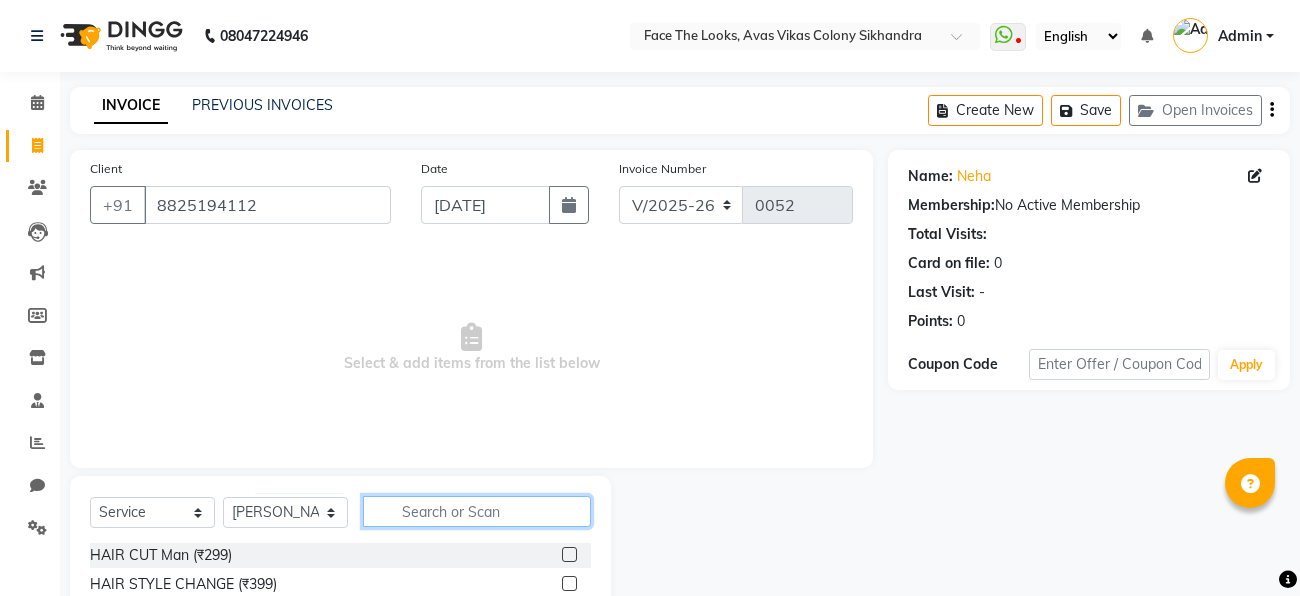 click 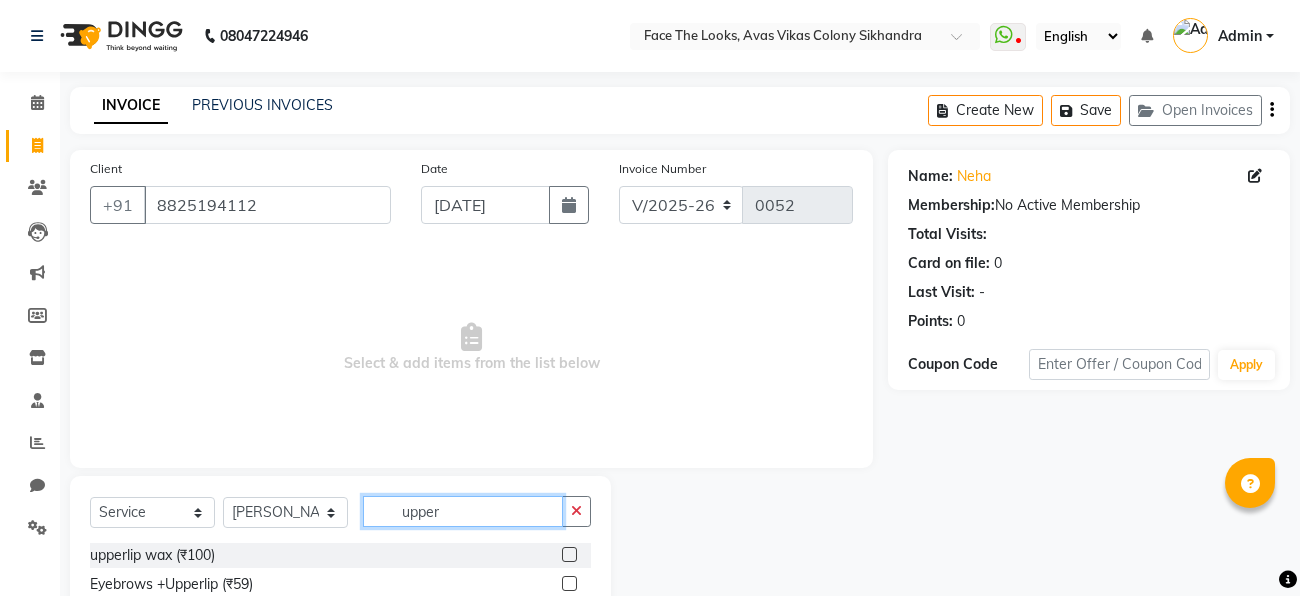 scroll, scrollTop: 121, scrollLeft: 0, axis: vertical 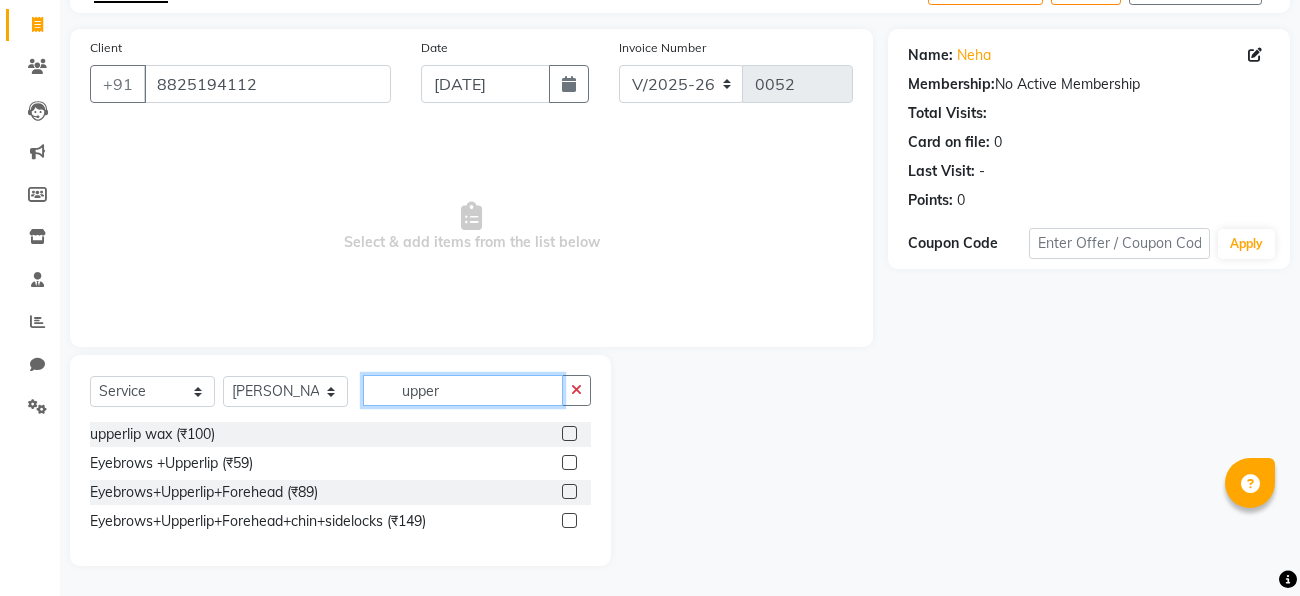 type on "upper" 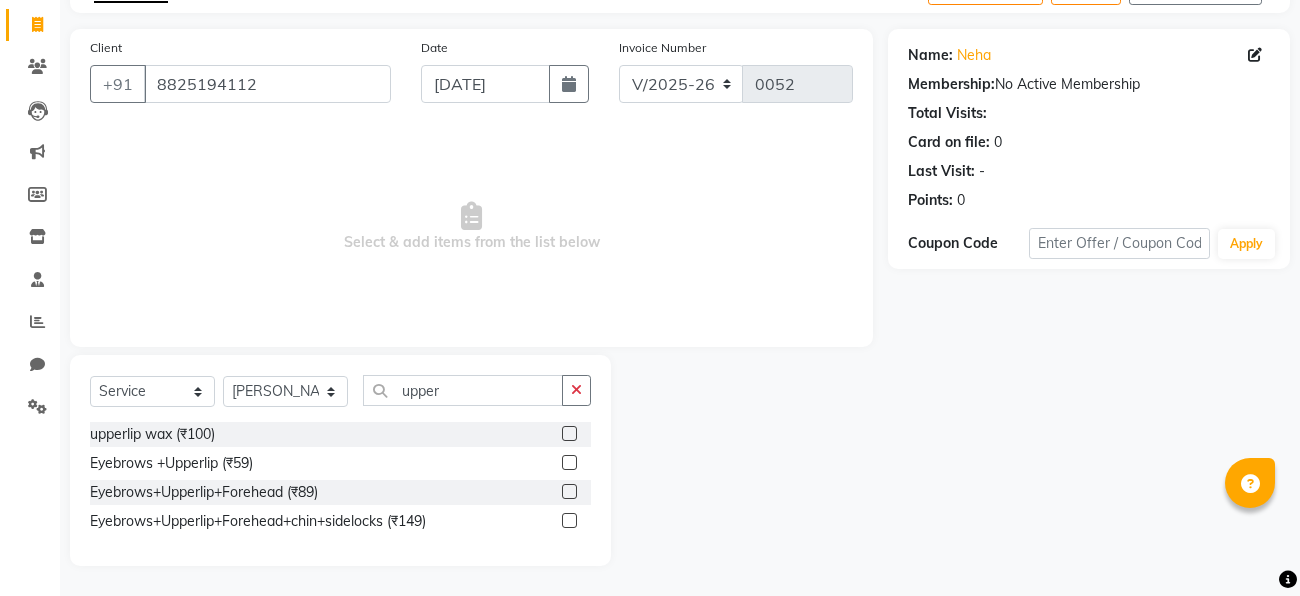 click 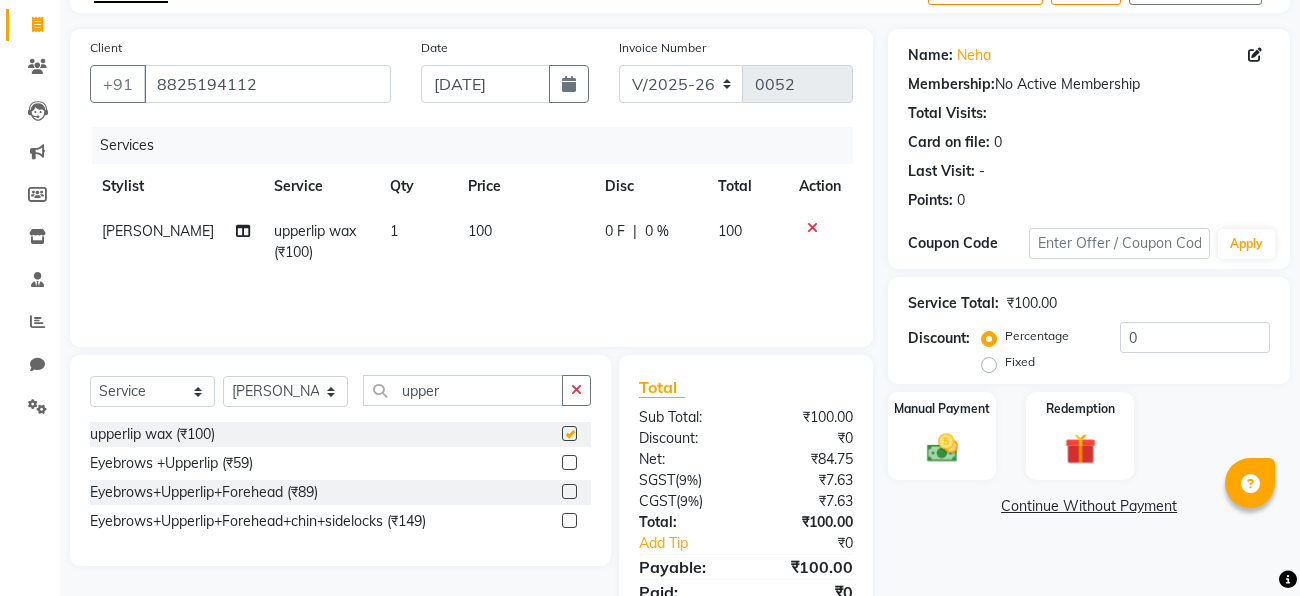 checkbox on "false" 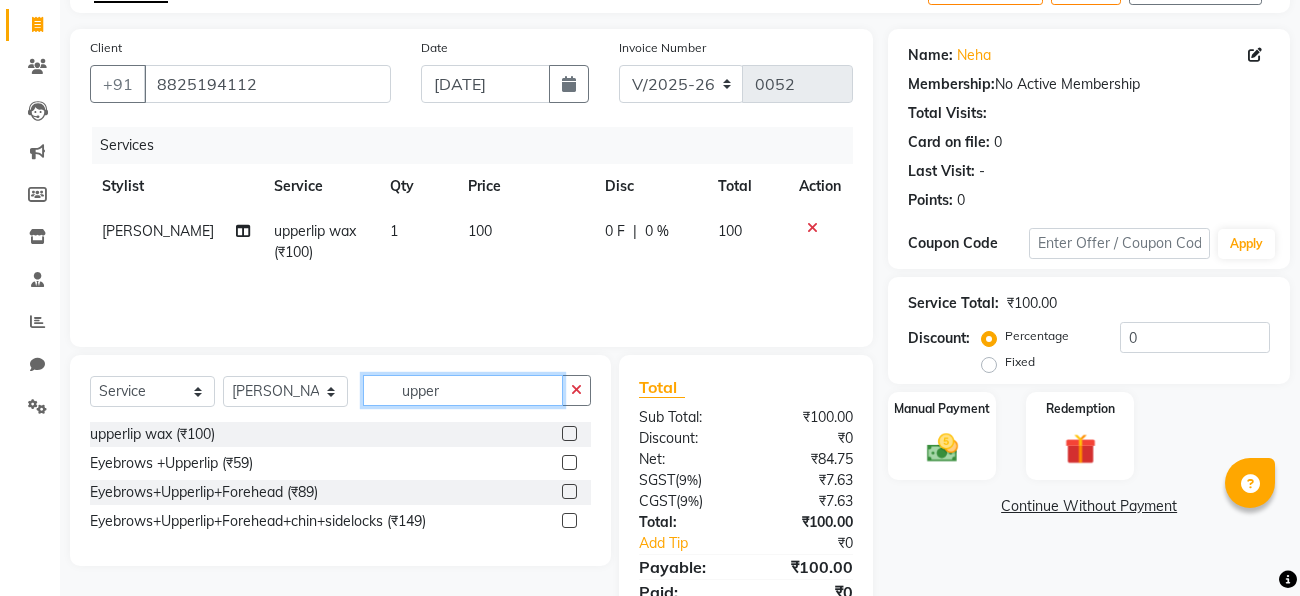 click on "upper" 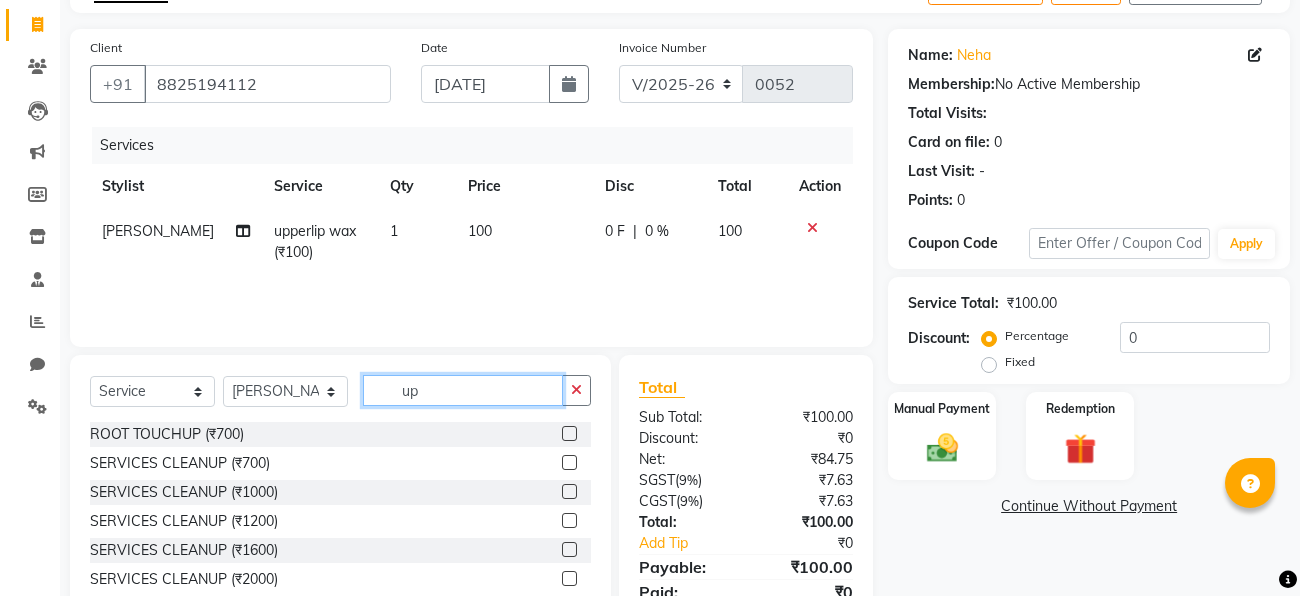 type on "u" 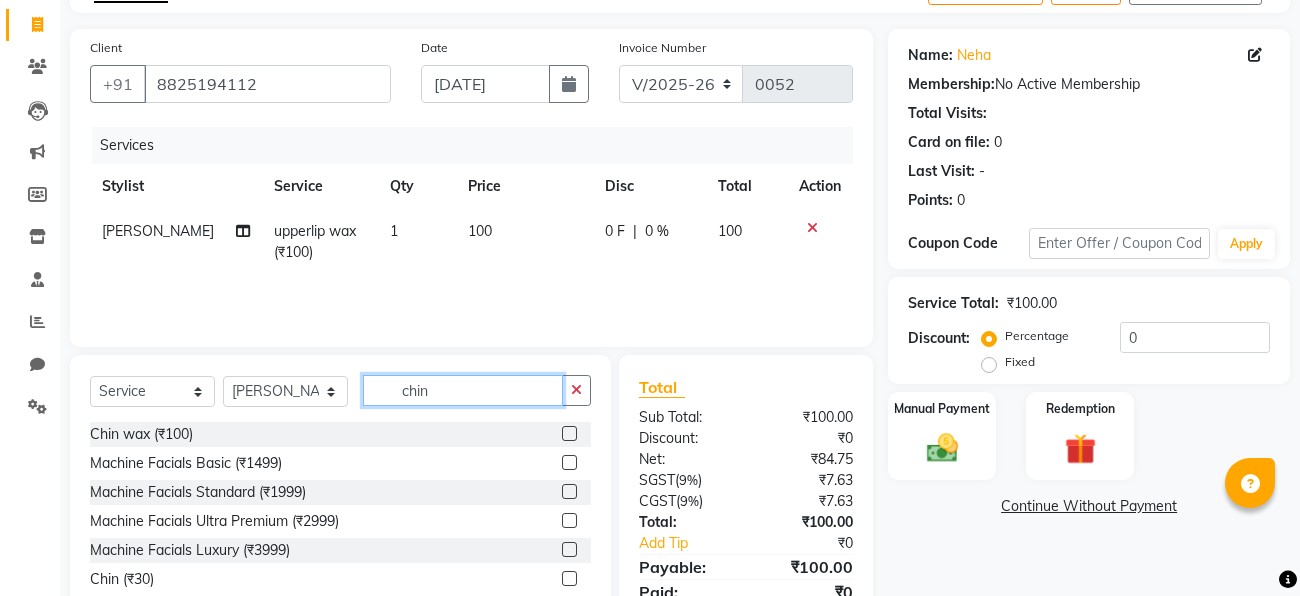 type on "chin" 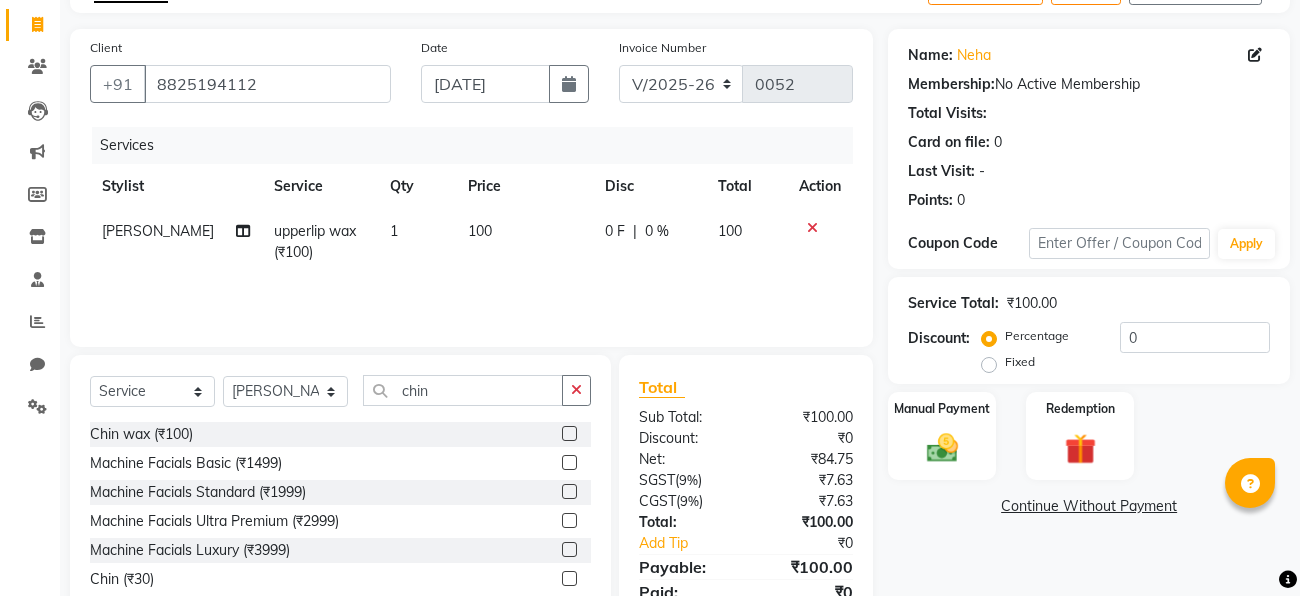 click 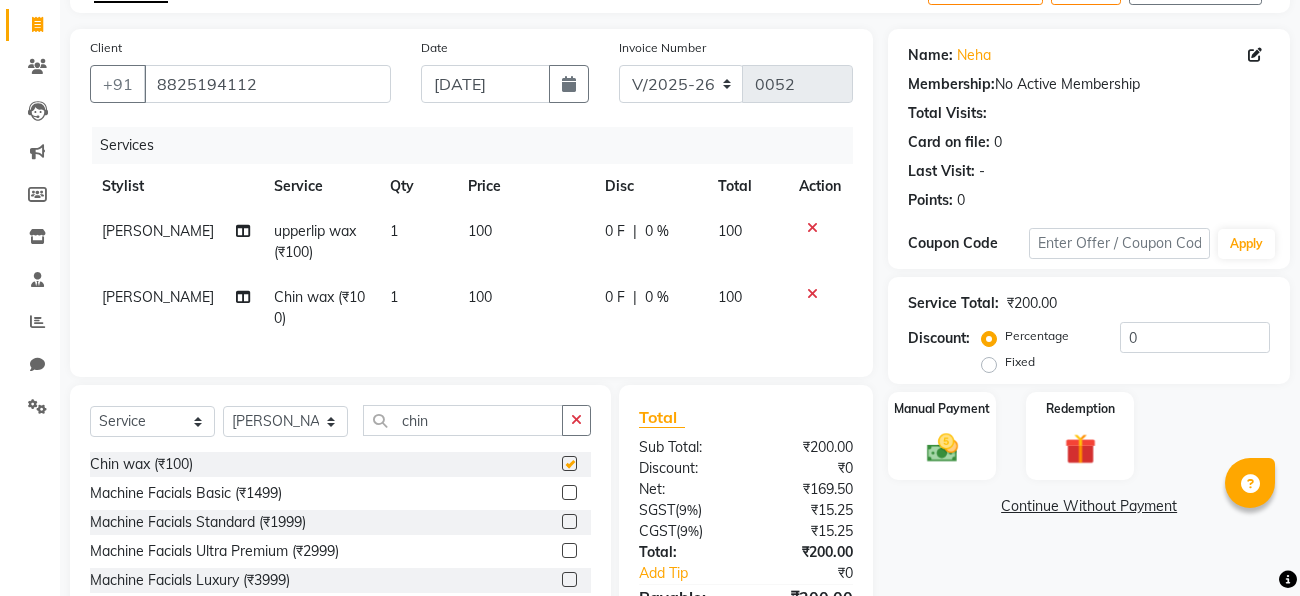 checkbox on "false" 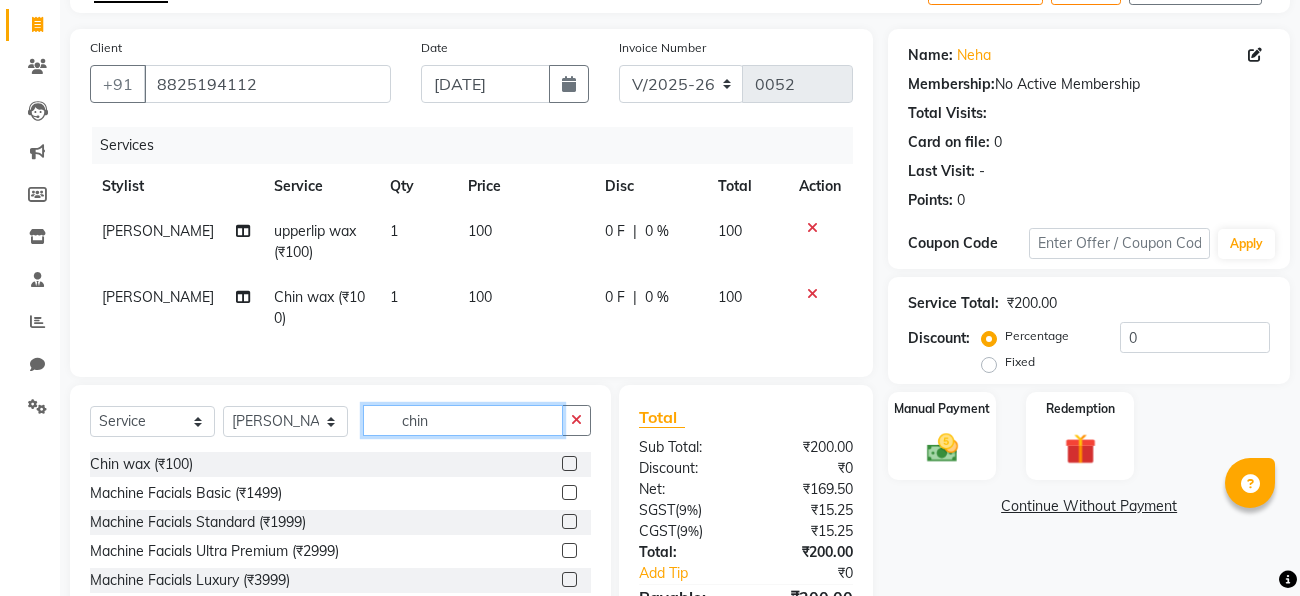 click on "chin" 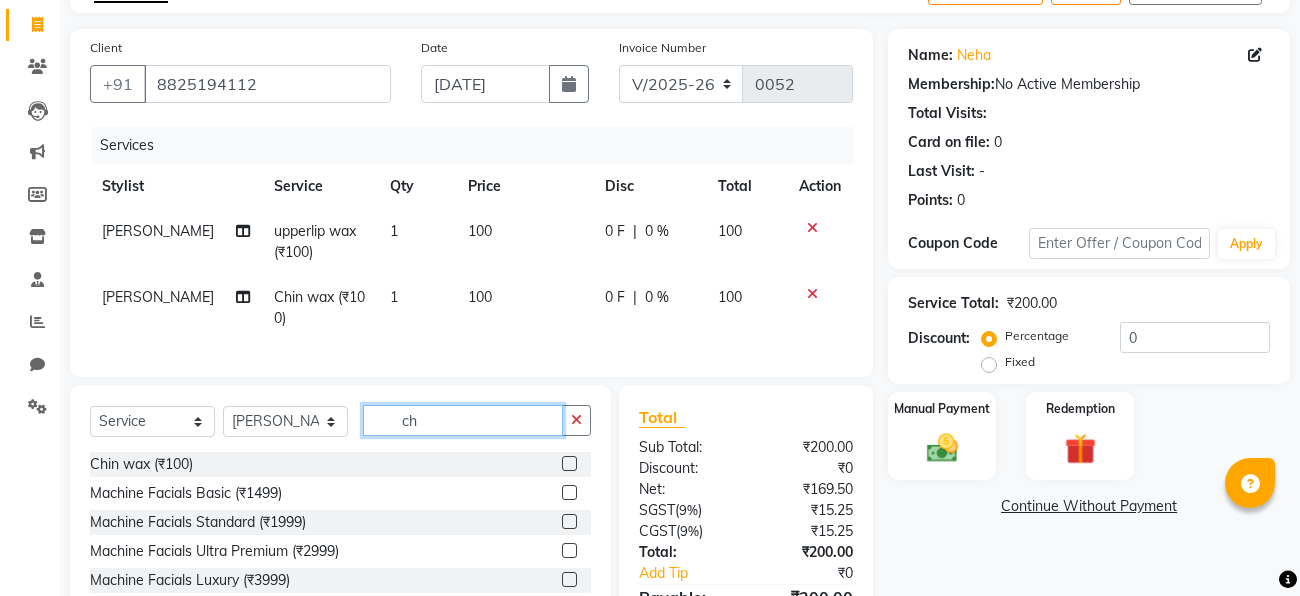 type on "c" 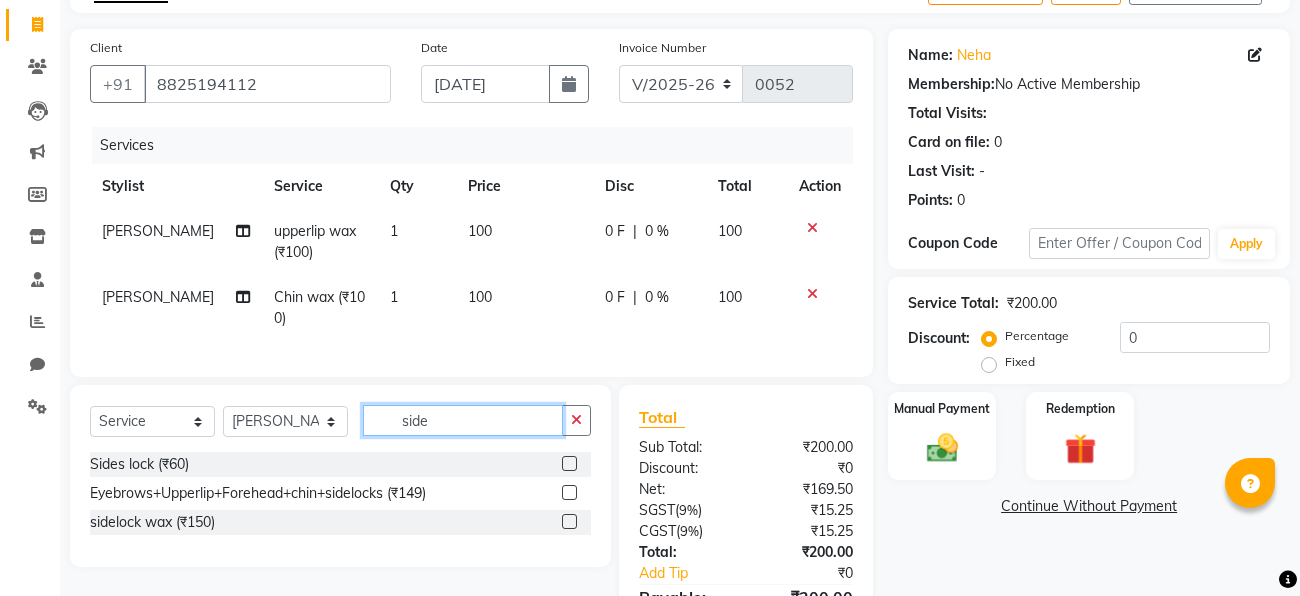 type on "side" 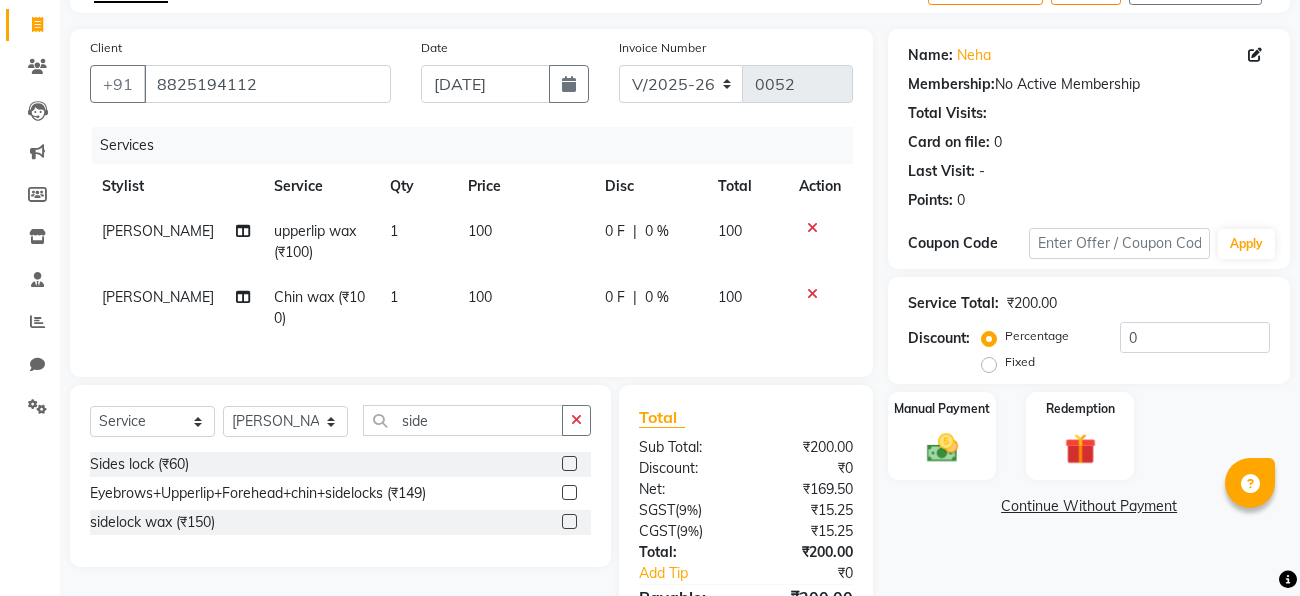 click 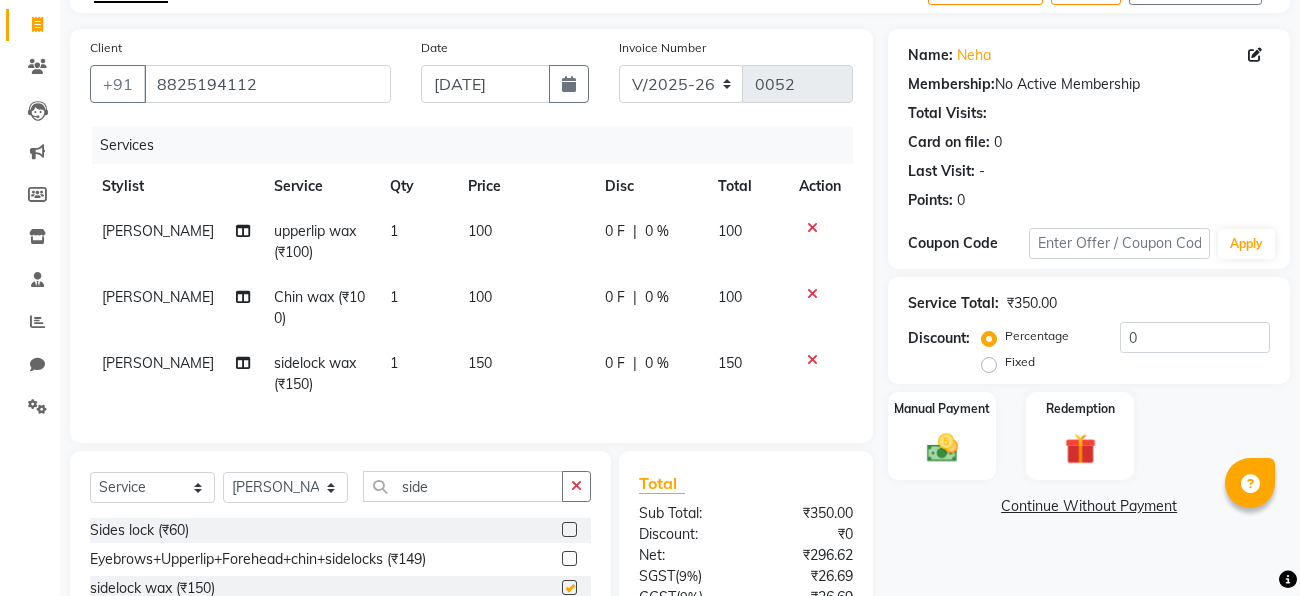 checkbox on "false" 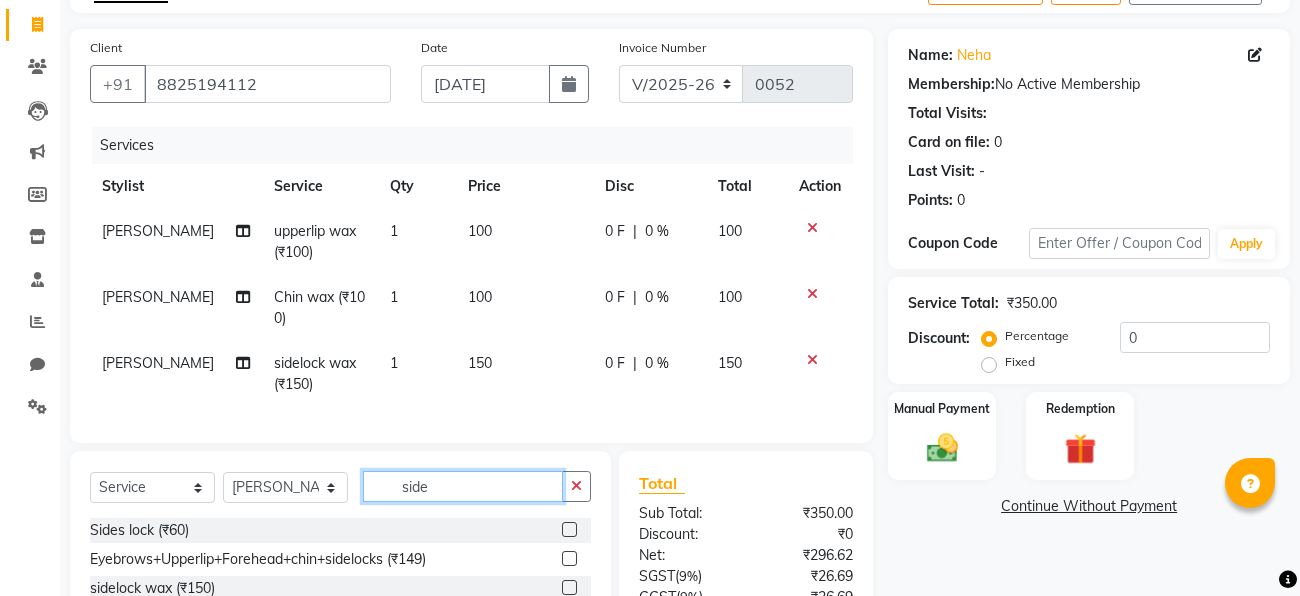 click on "side" 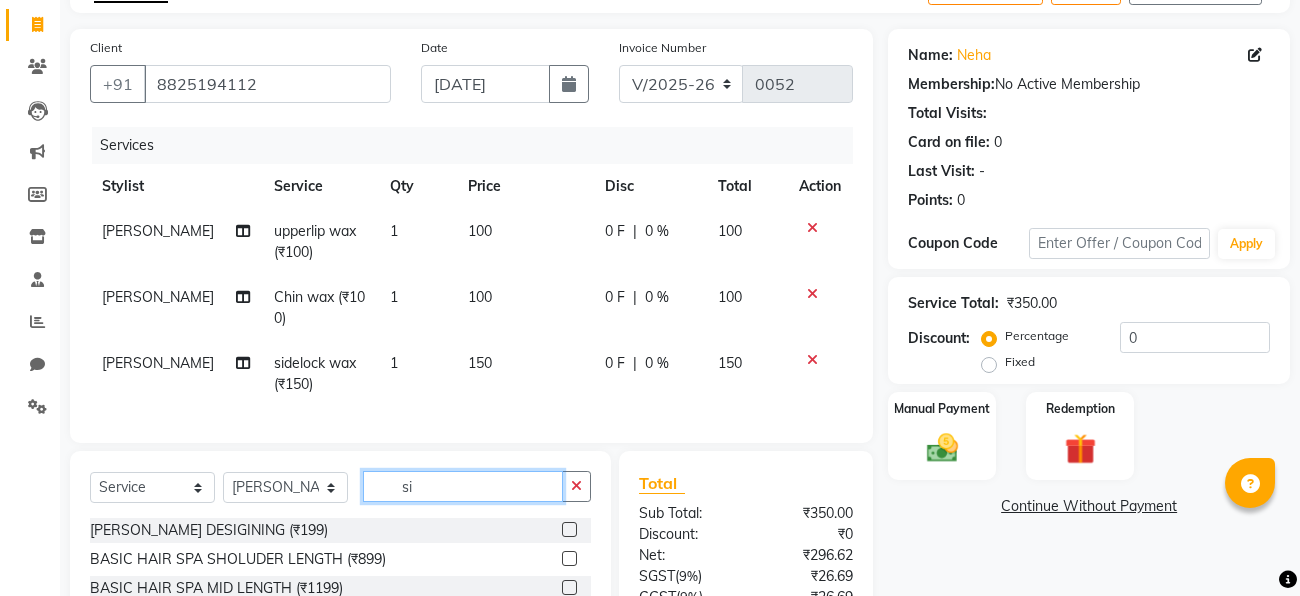type on "s" 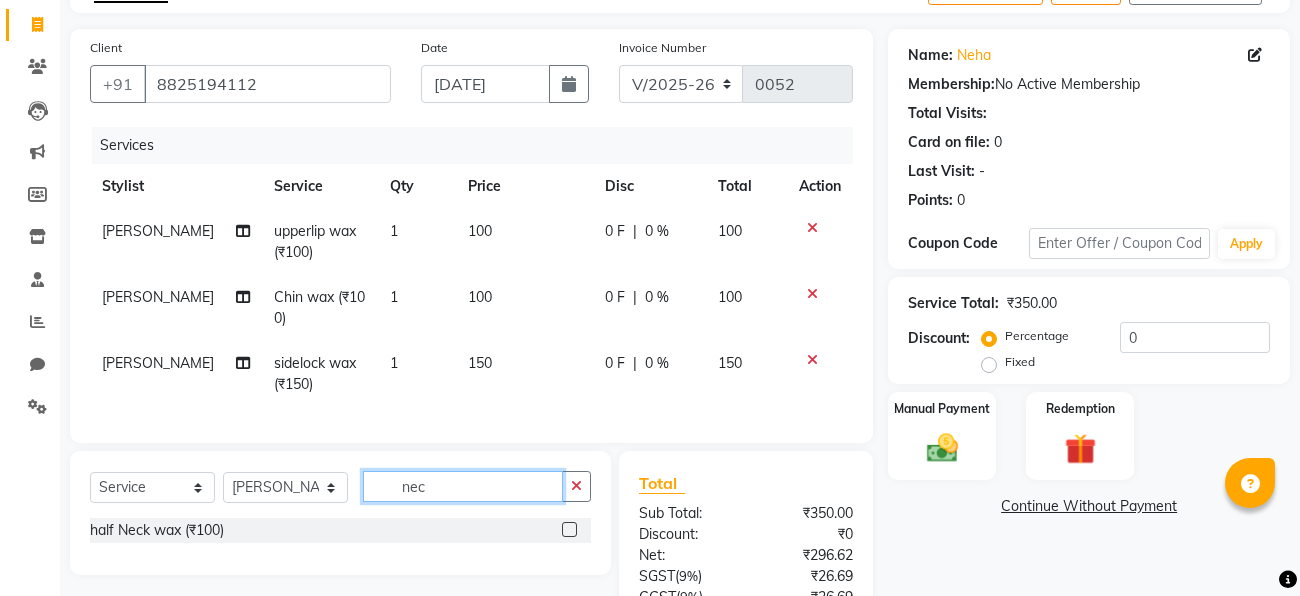 type on "nec" 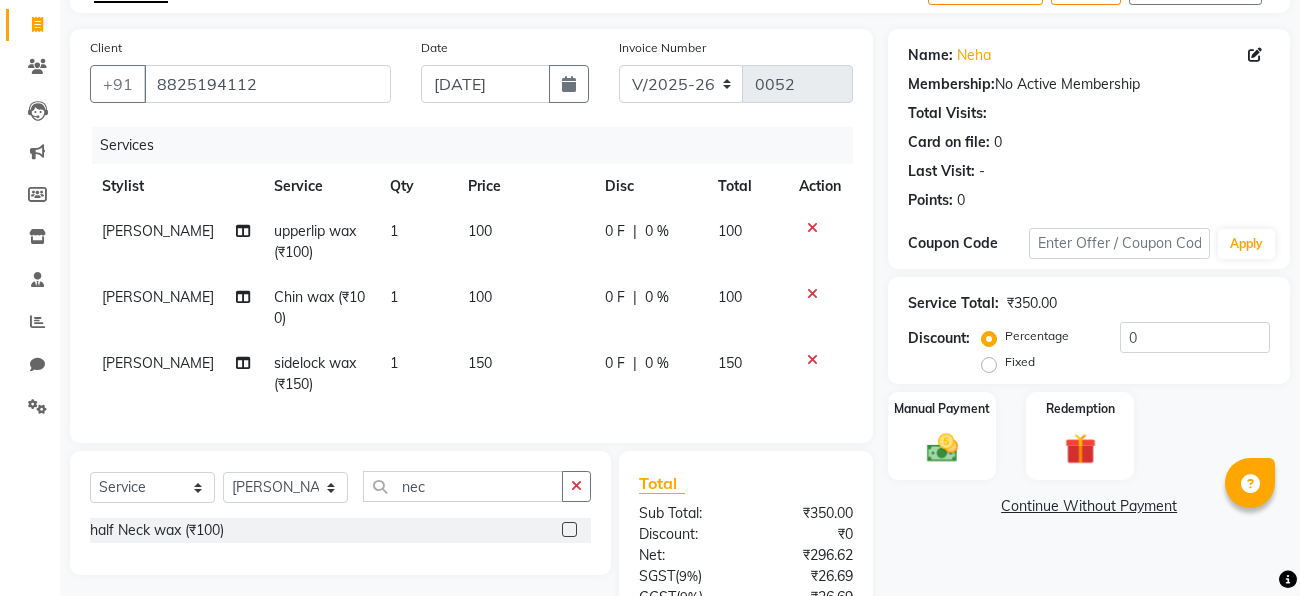 click 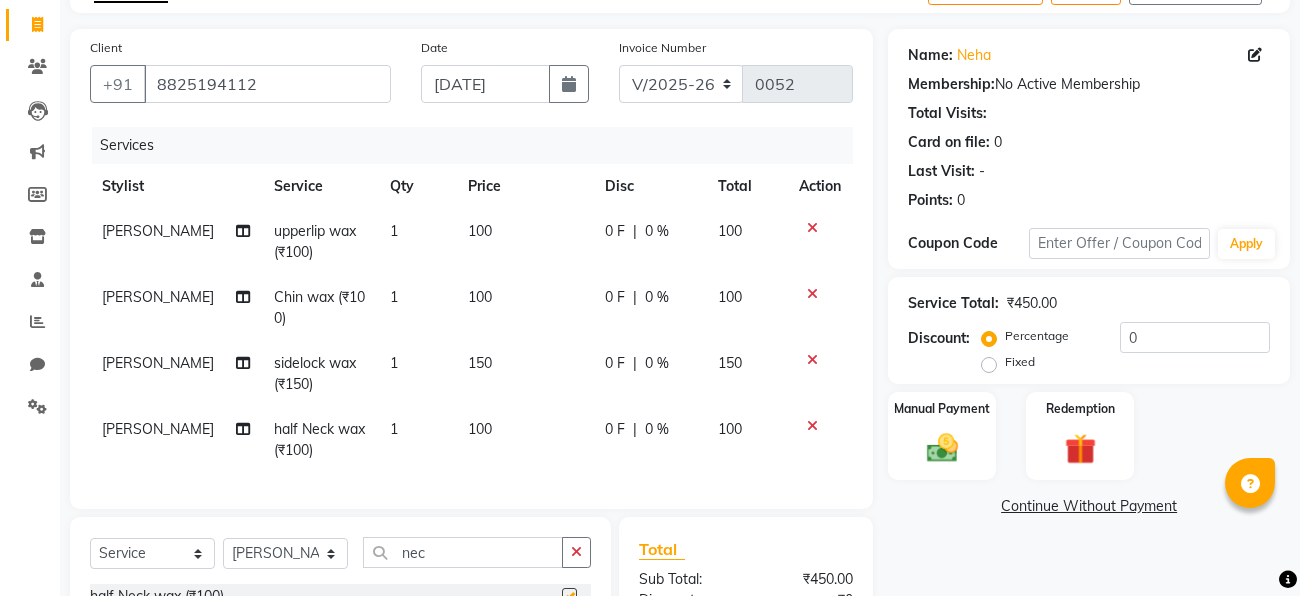 checkbox on "false" 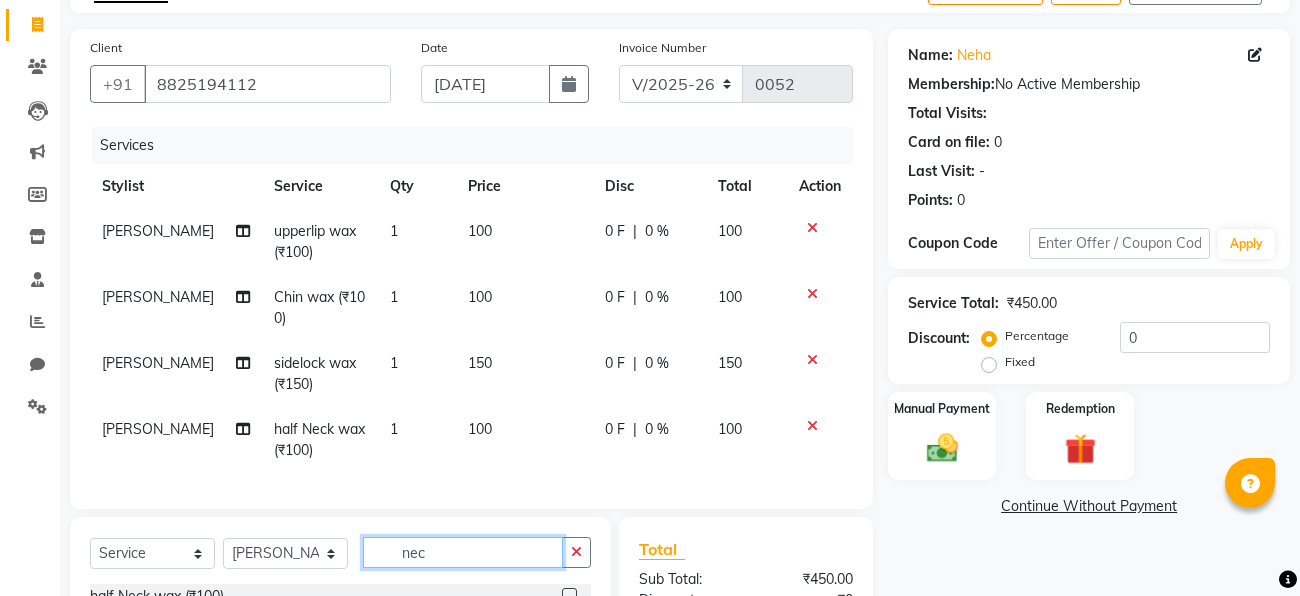 click on "nec" 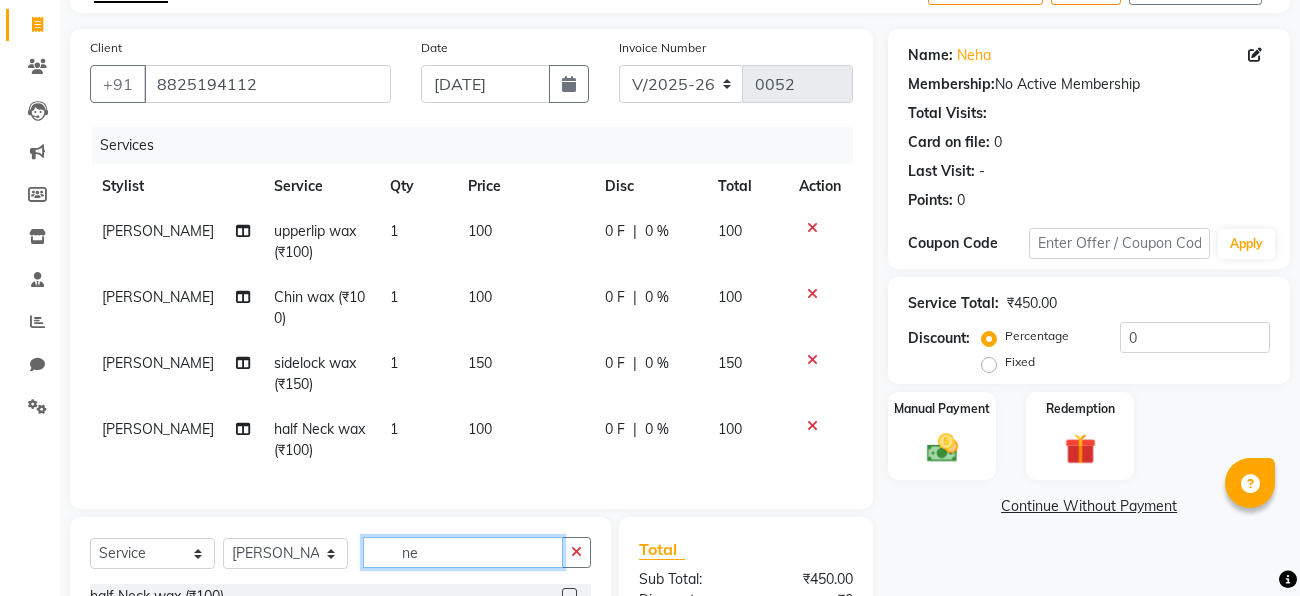type on "n" 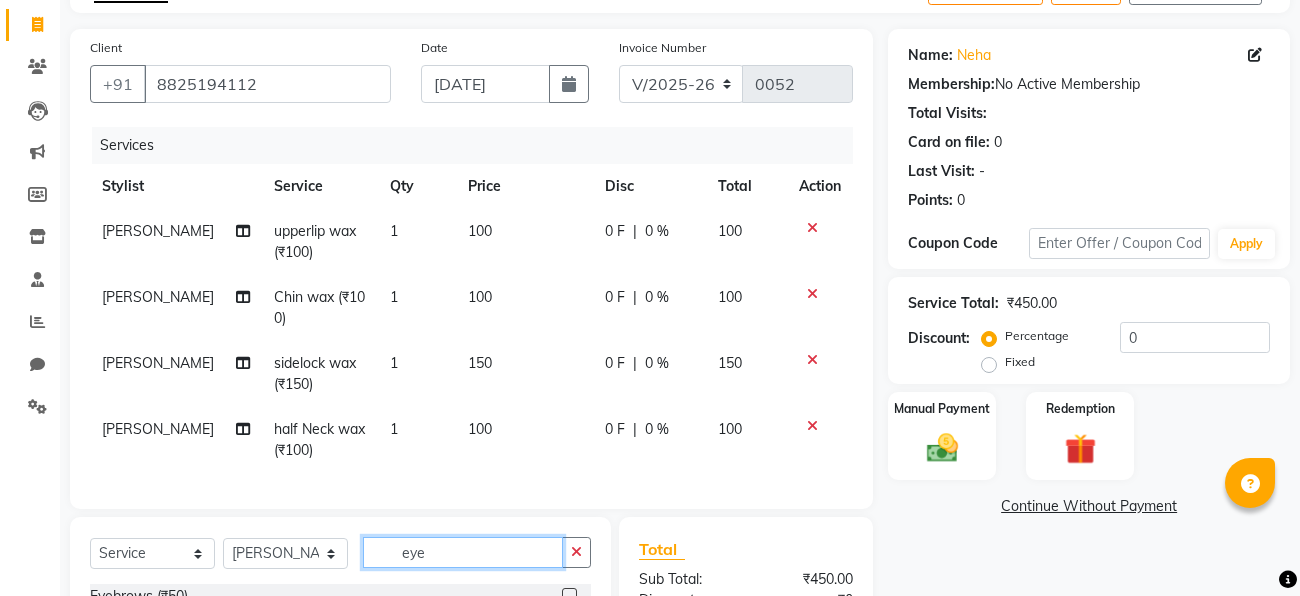 scroll, scrollTop: 222, scrollLeft: 0, axis: vertical 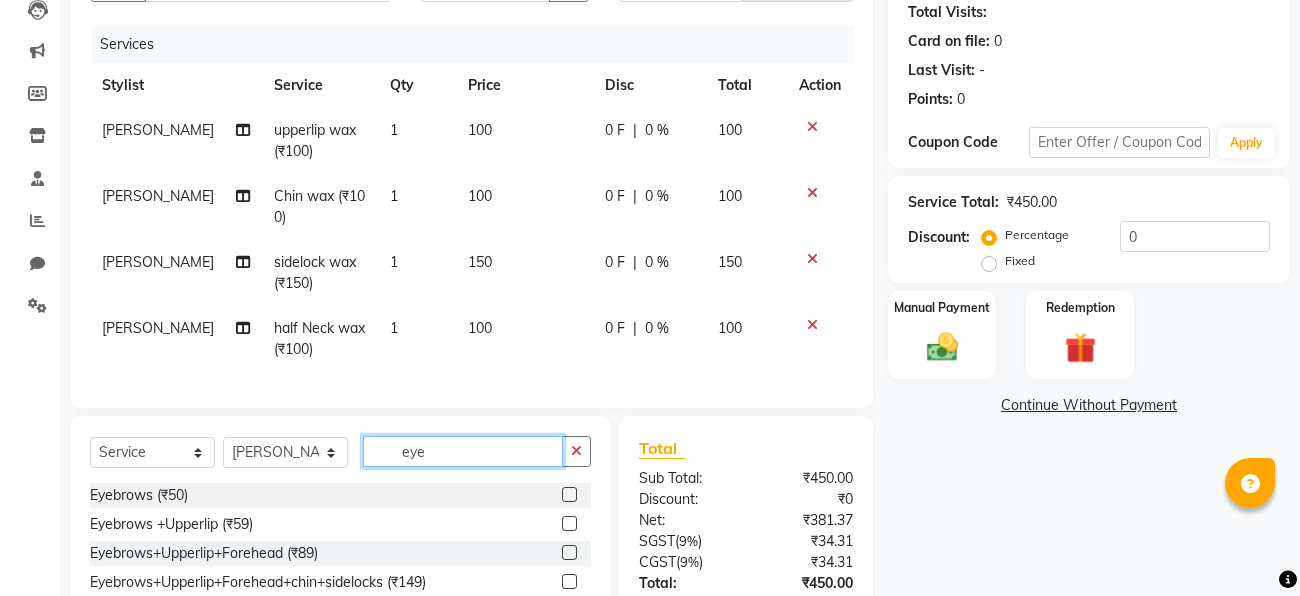 type on "eye" 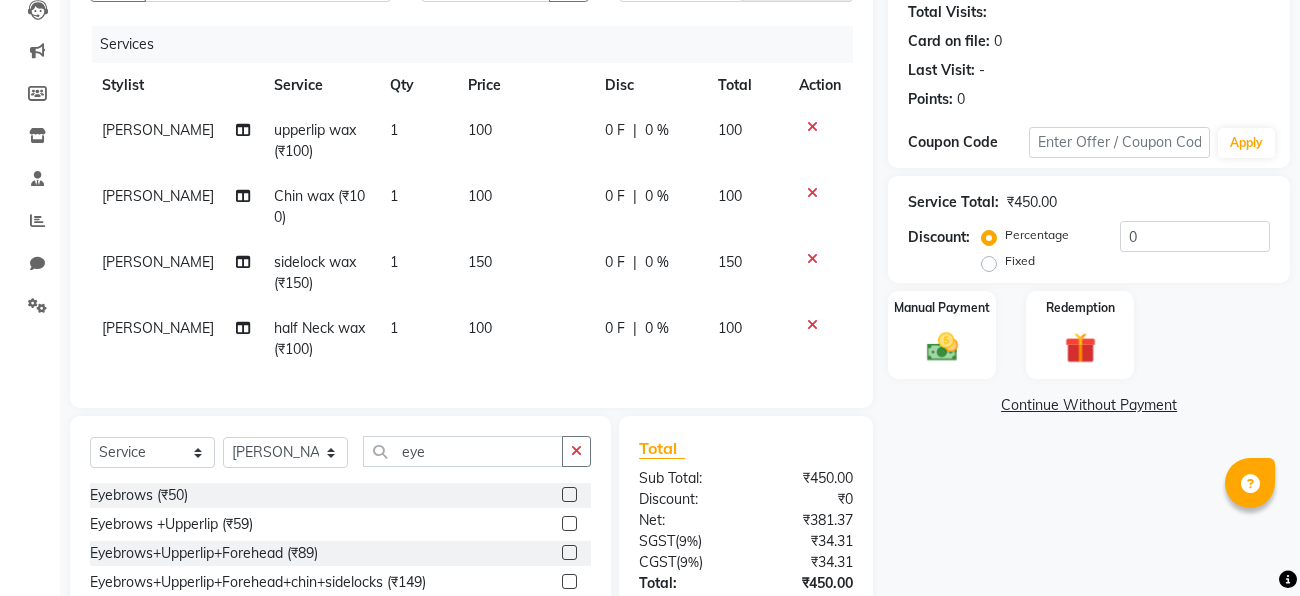 click 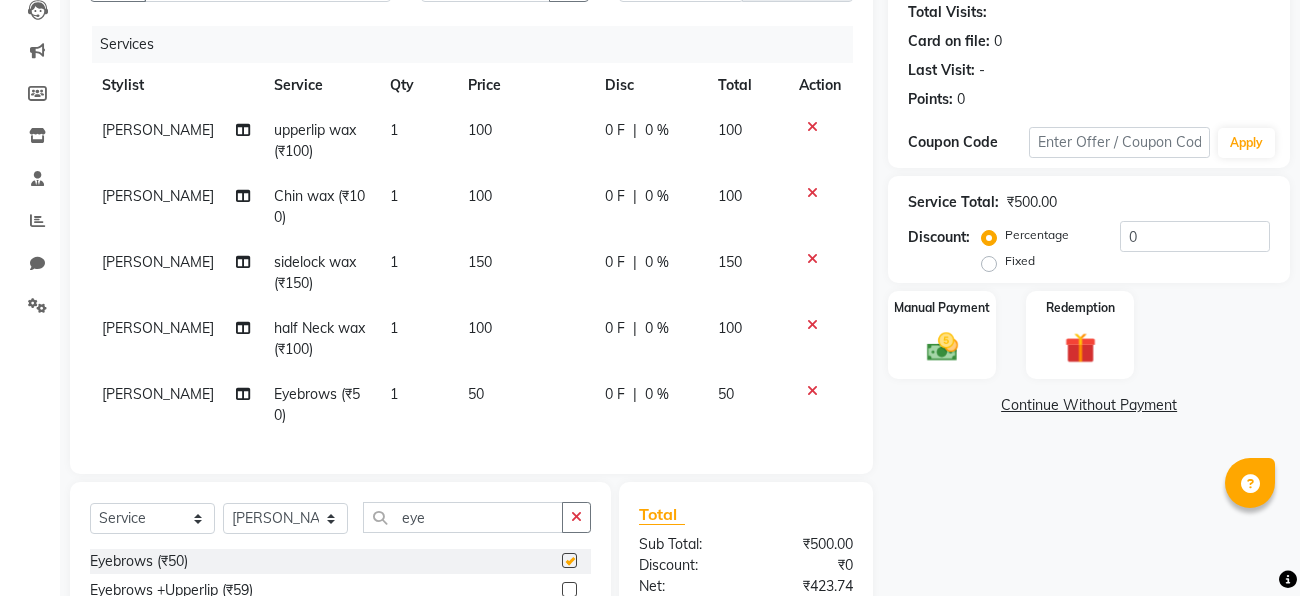 checkbox on "false" 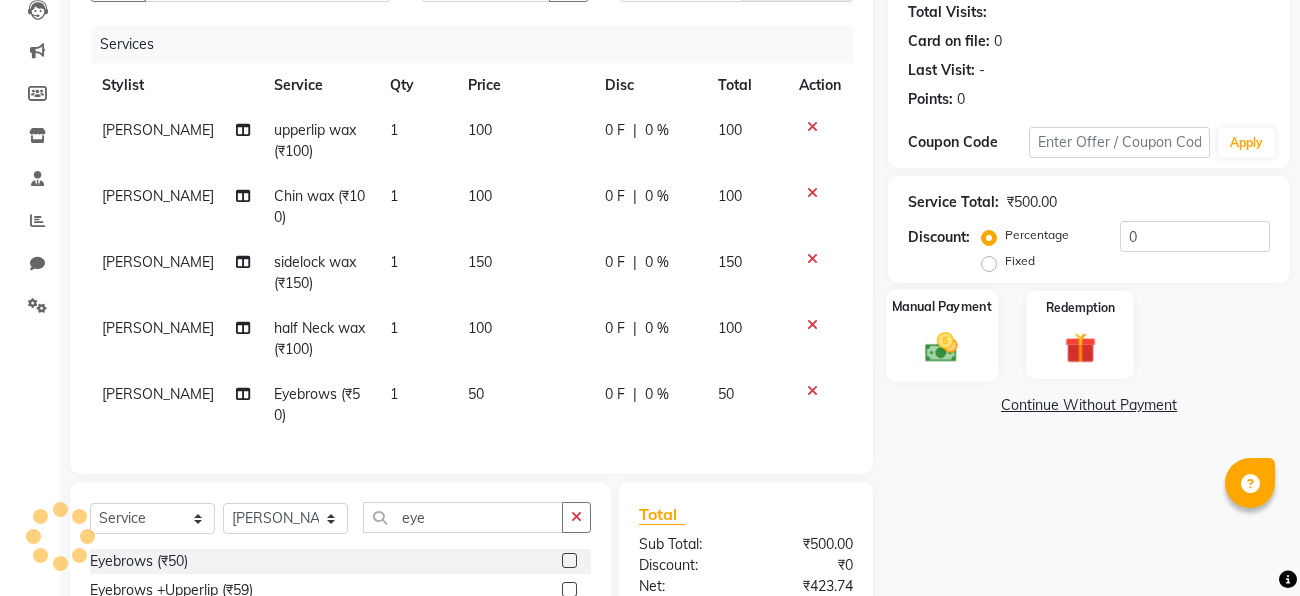 click 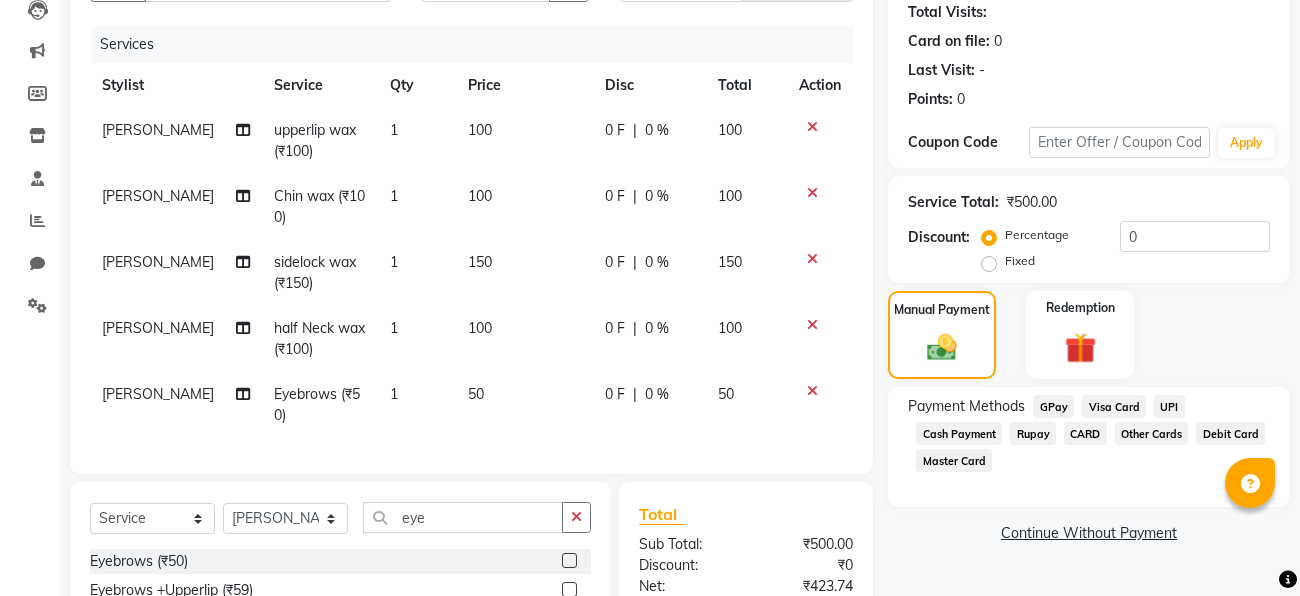 click on "UPI" 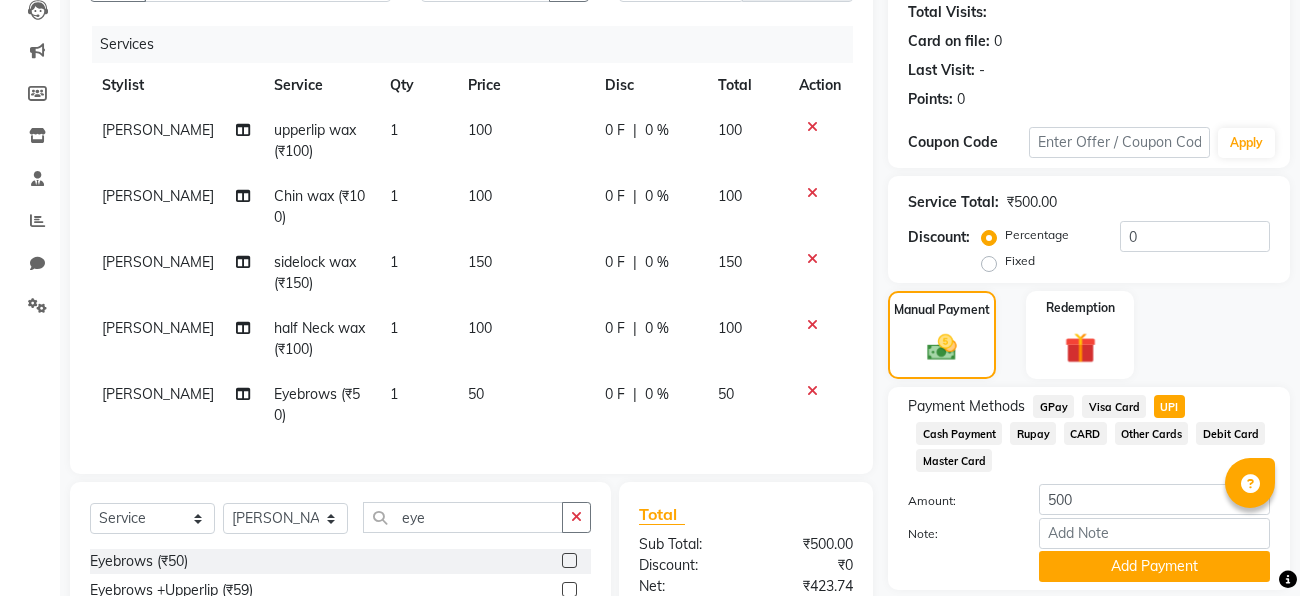 scroll, scrollTop: 433, scrollLeft: 0, axis: vertical 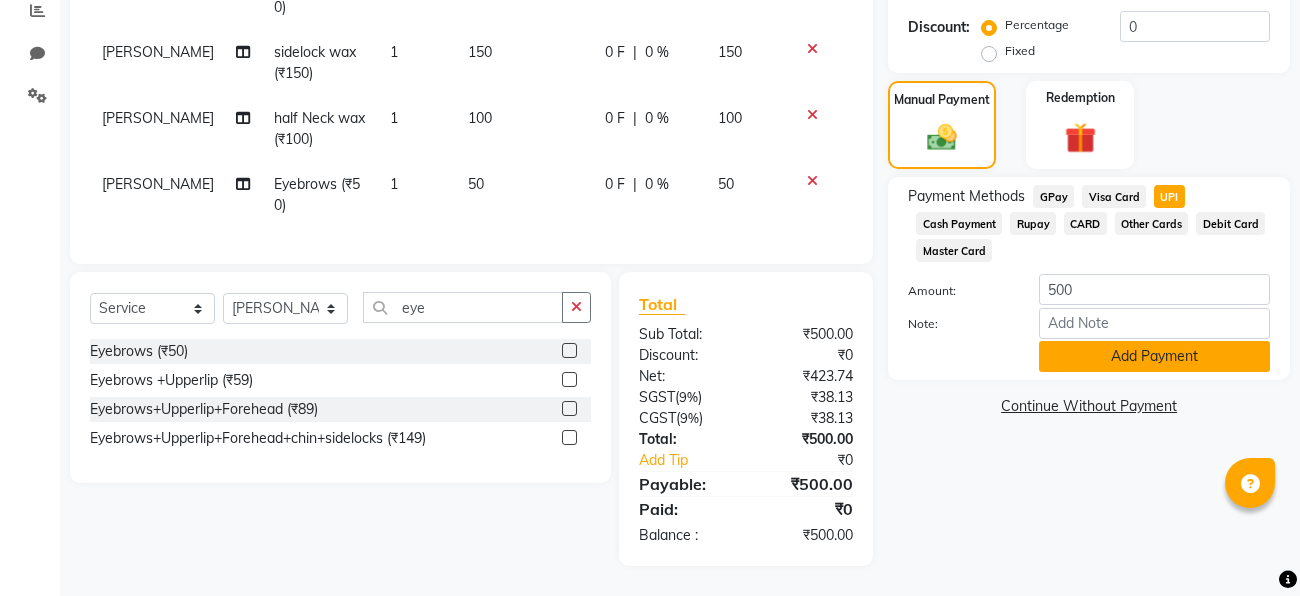 click on "Add Payment" 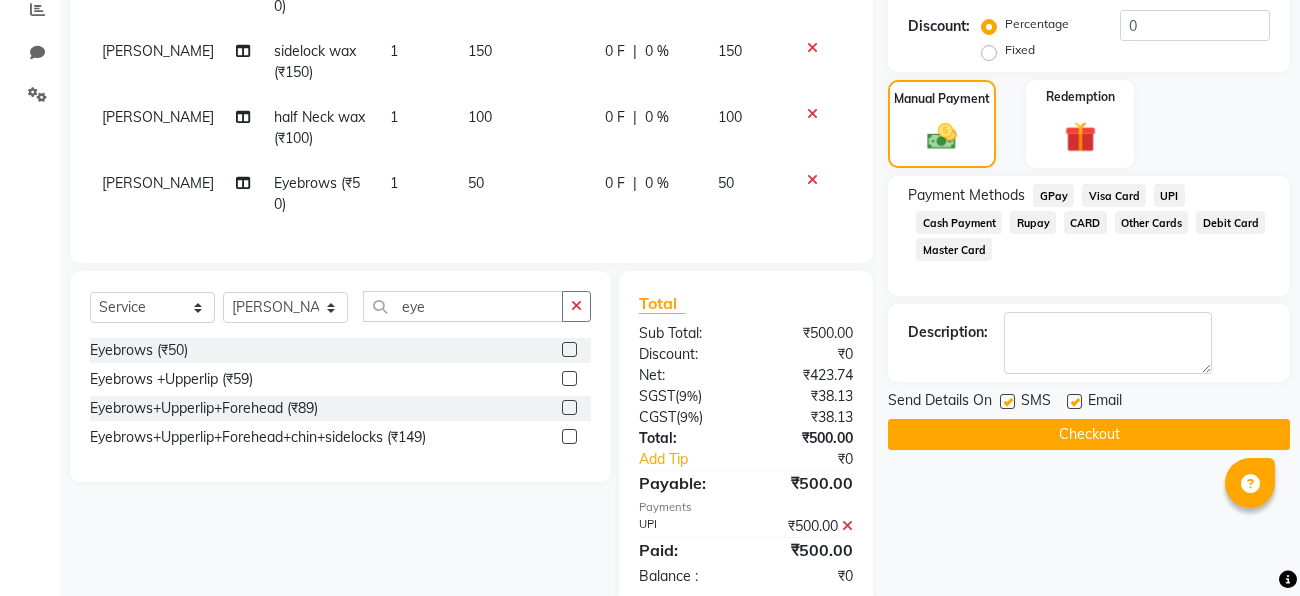 click on "Checkout" 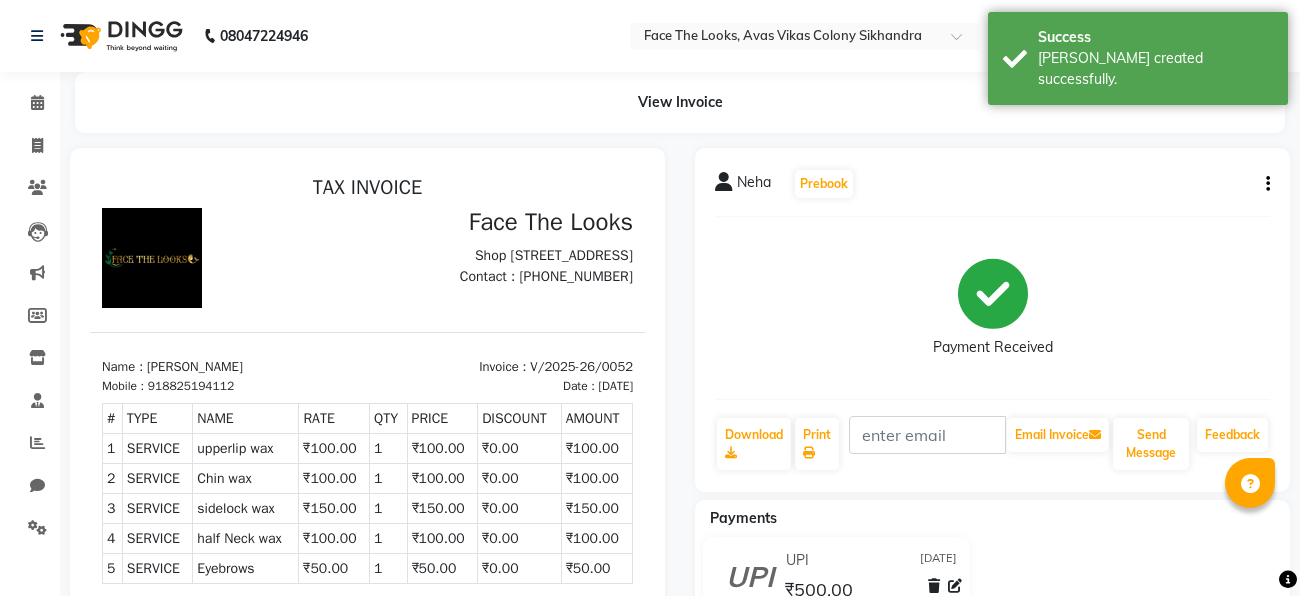 scroll, scrollTop: 0, scrollLeft: 0, axis: both 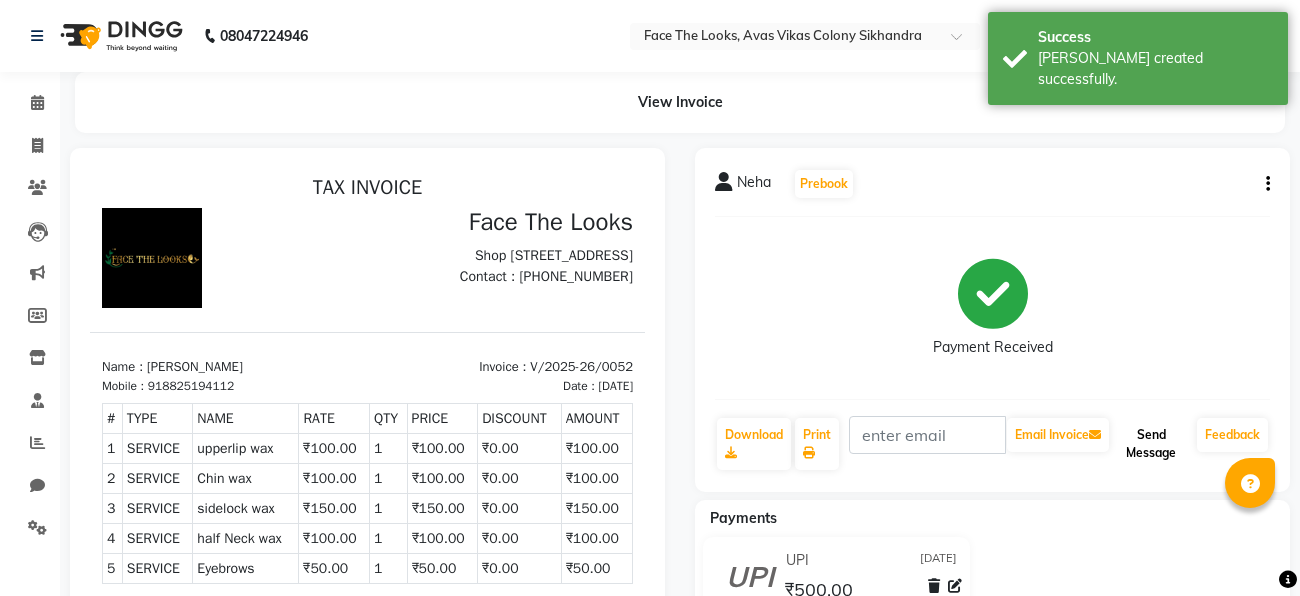 click on "Send Message" 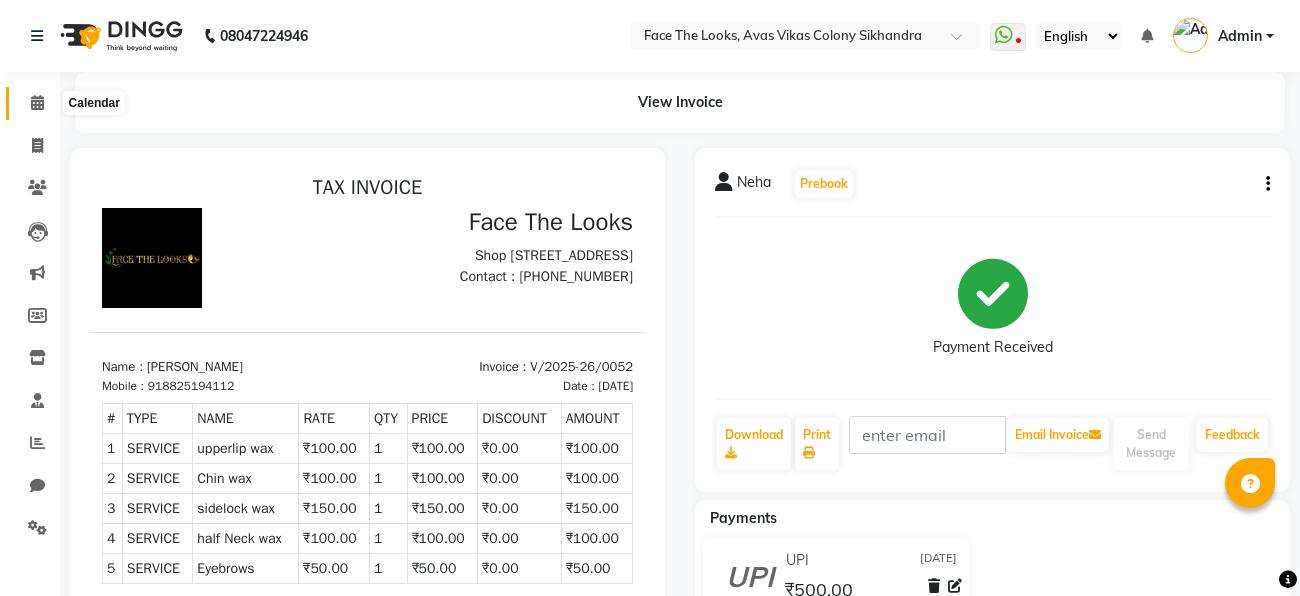 click 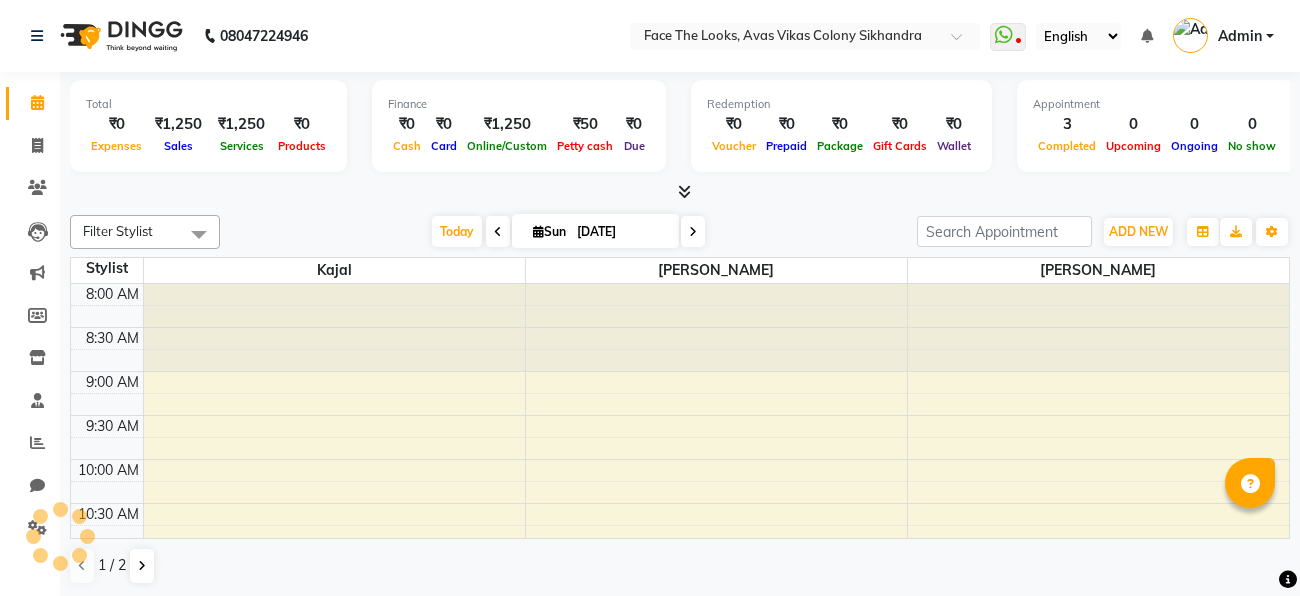 scroll, scrollTop: 847, scrollLeft: 0, axis: vertical 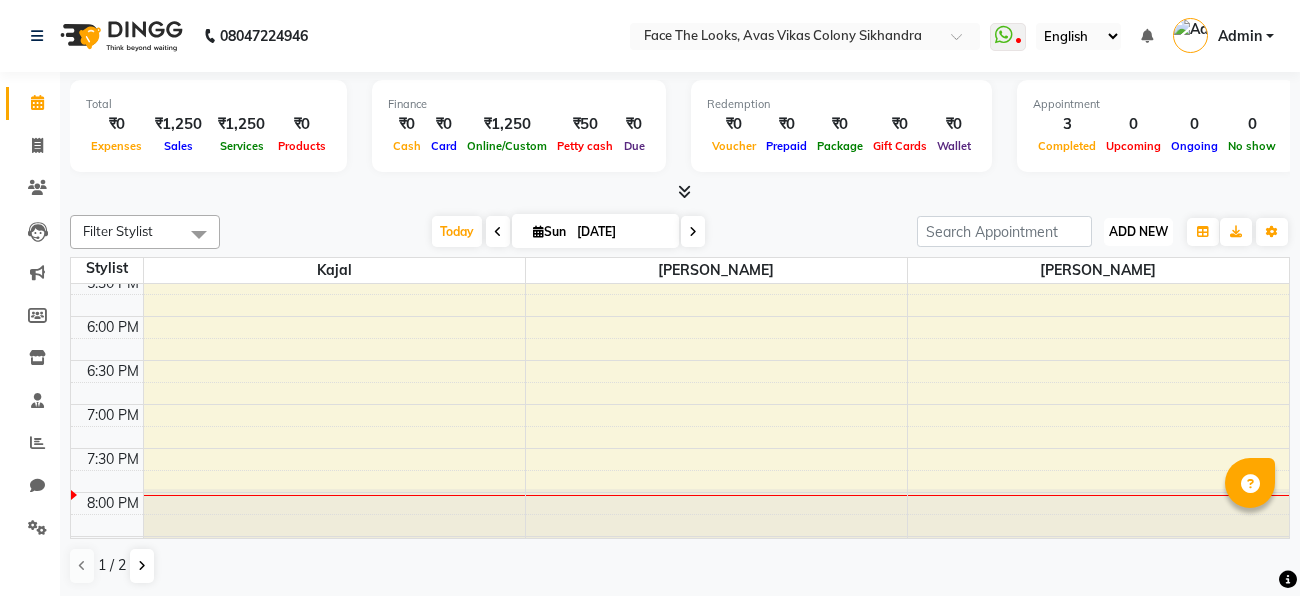 click on "ADD NEW" at bounding box center [1138, 231] 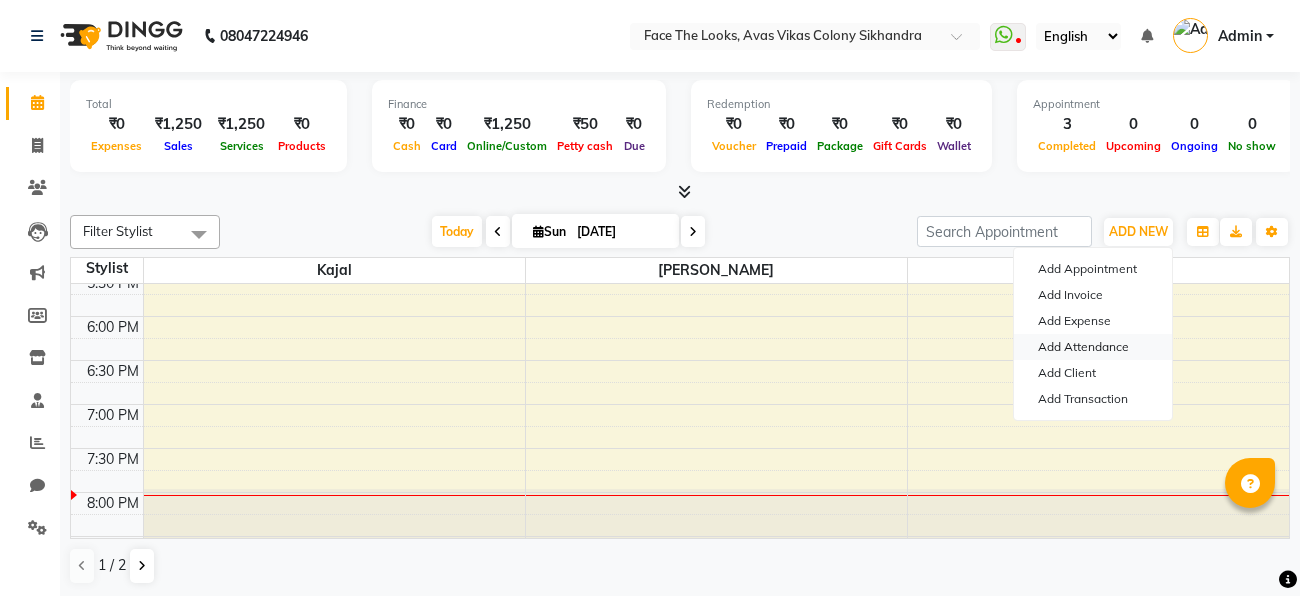 click on "Add Attendance" at bounding box center [1093, 347] 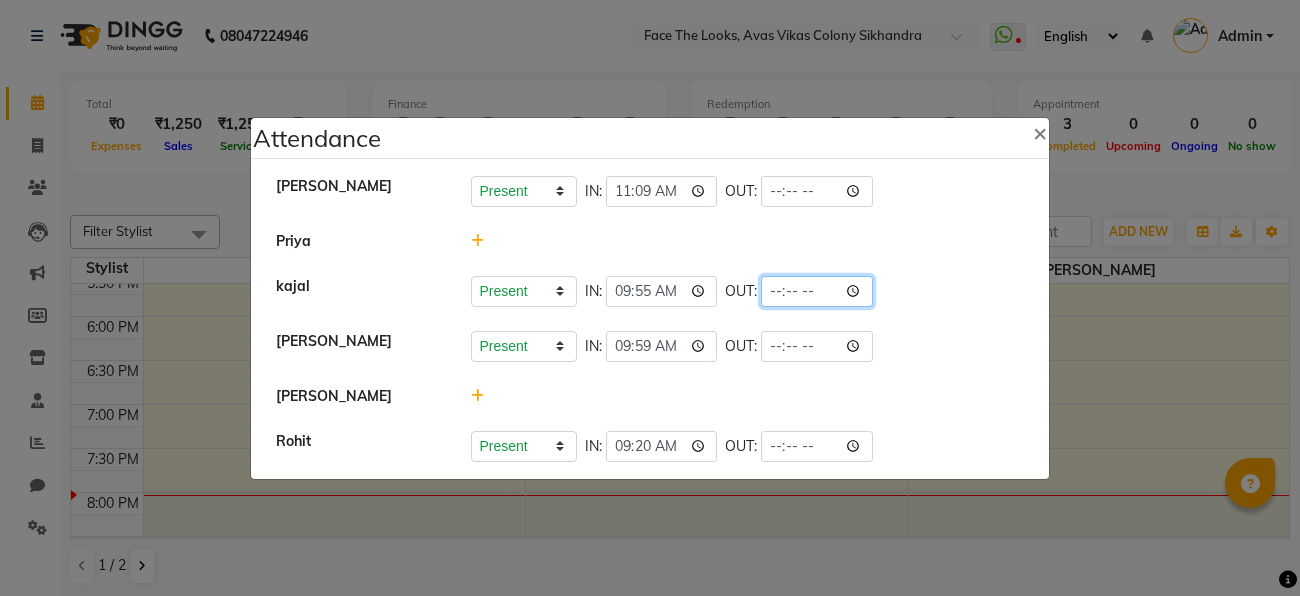 click 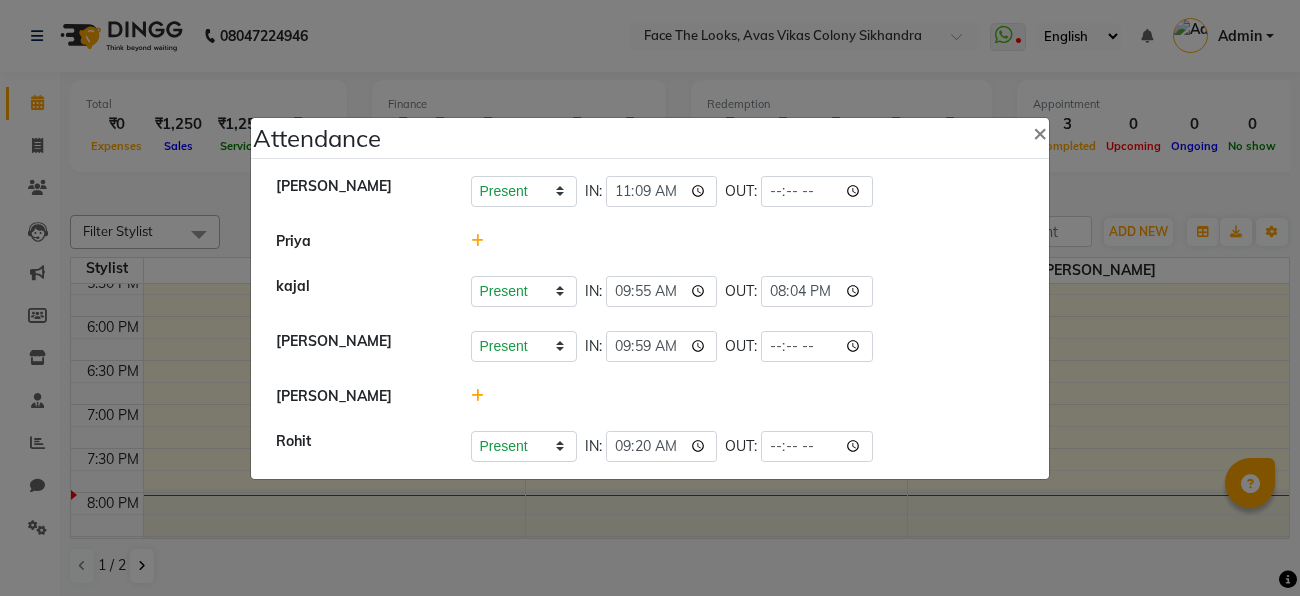 click on "Present   Absent   Late   Half Day   Weekly Off  IN:  09:55 OUT:  20:04" 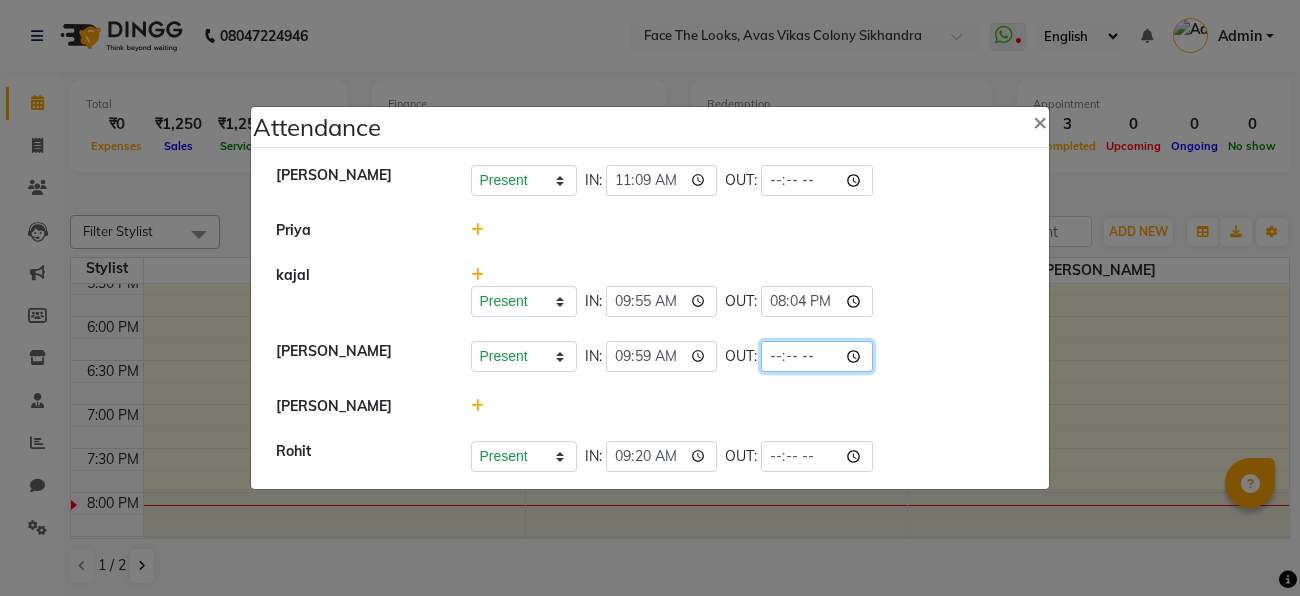 click 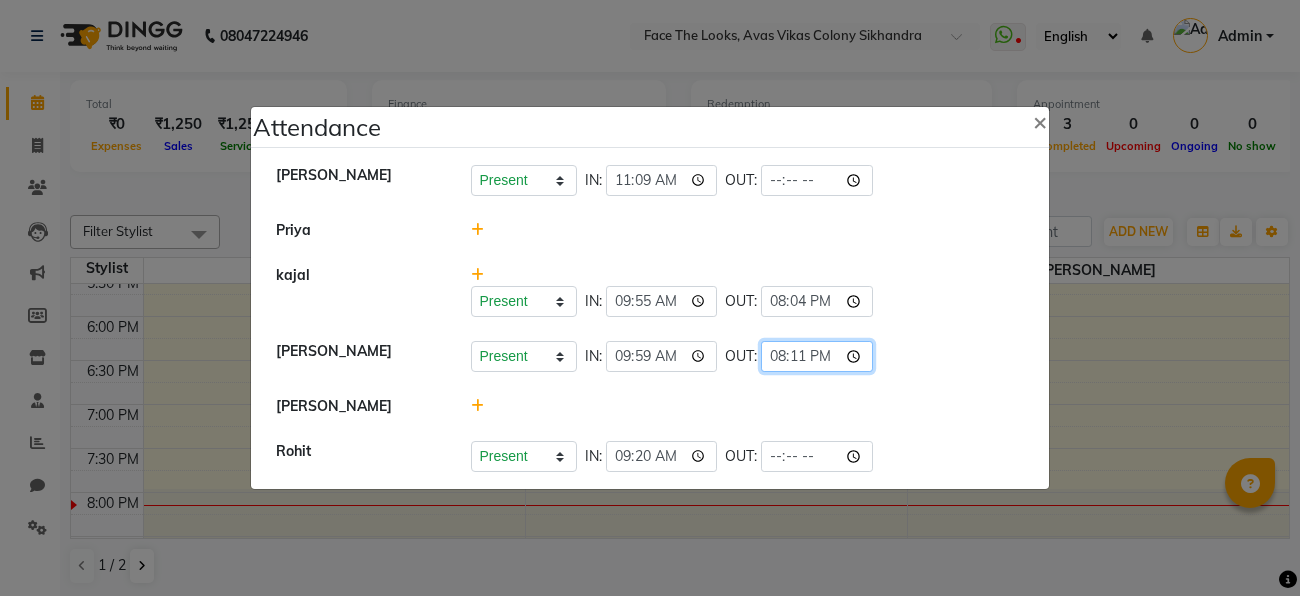type on "20:11" 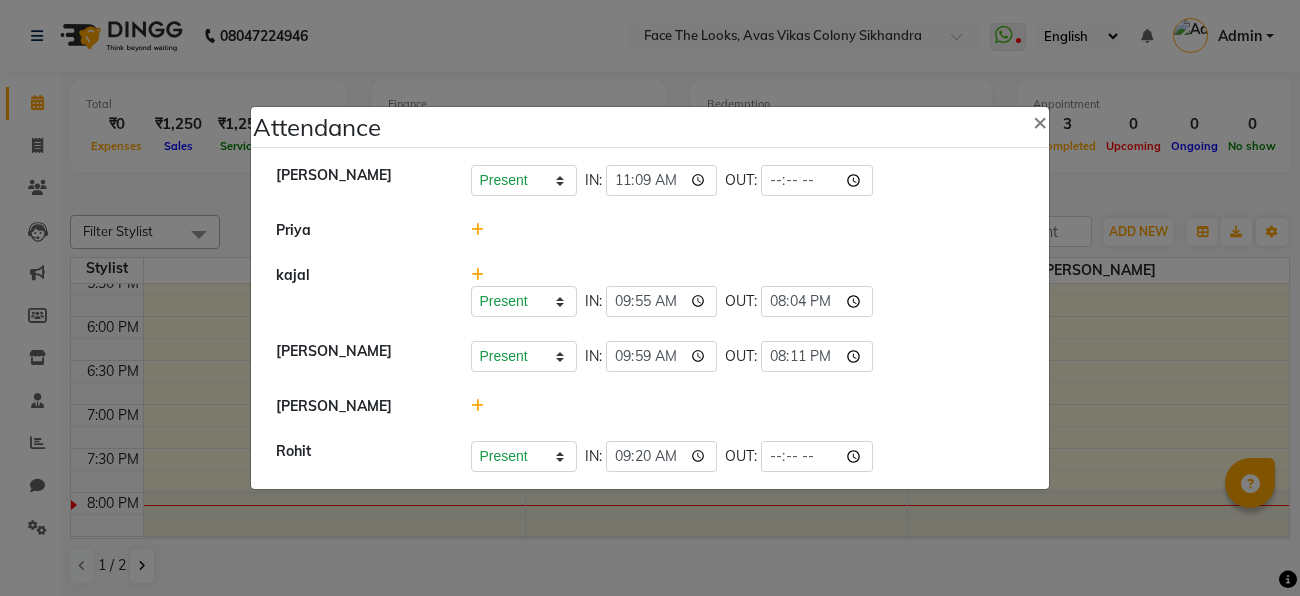 click on "Present   Absent   Late   Half Day   Weekly Off  IN:  09:55 OUT:  20:04" 